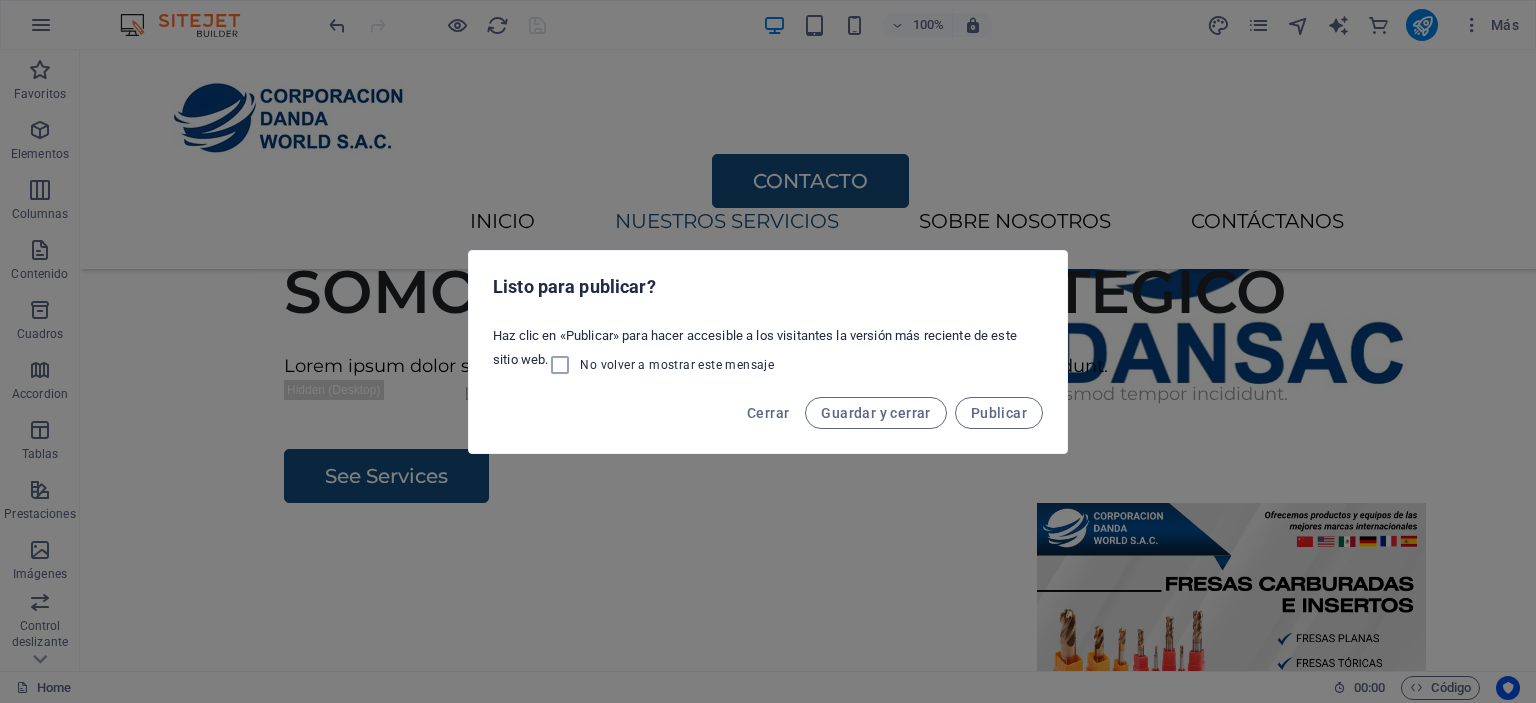 scroll, scrollTop: 900, scrollLeft: 0, axis: vertical 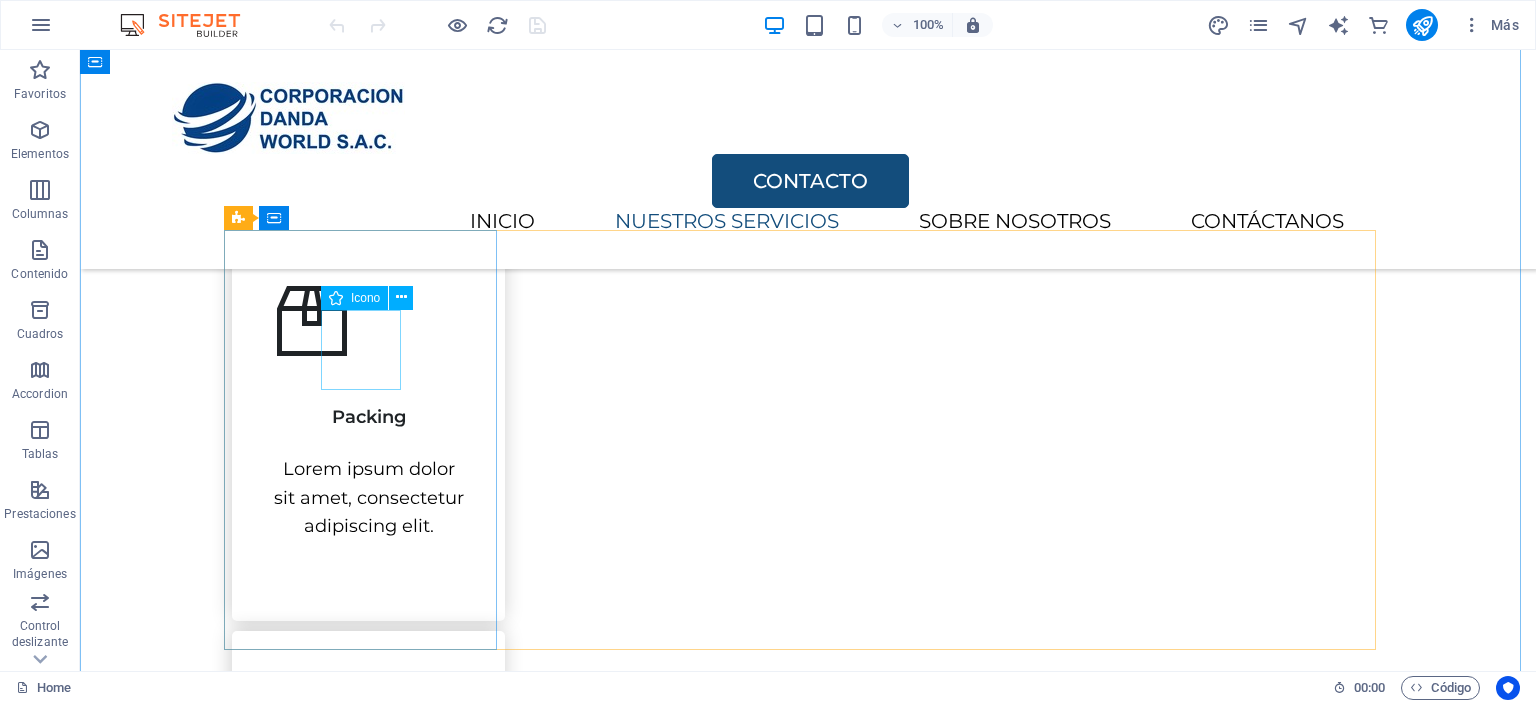 click at bounding box center (368, 321) 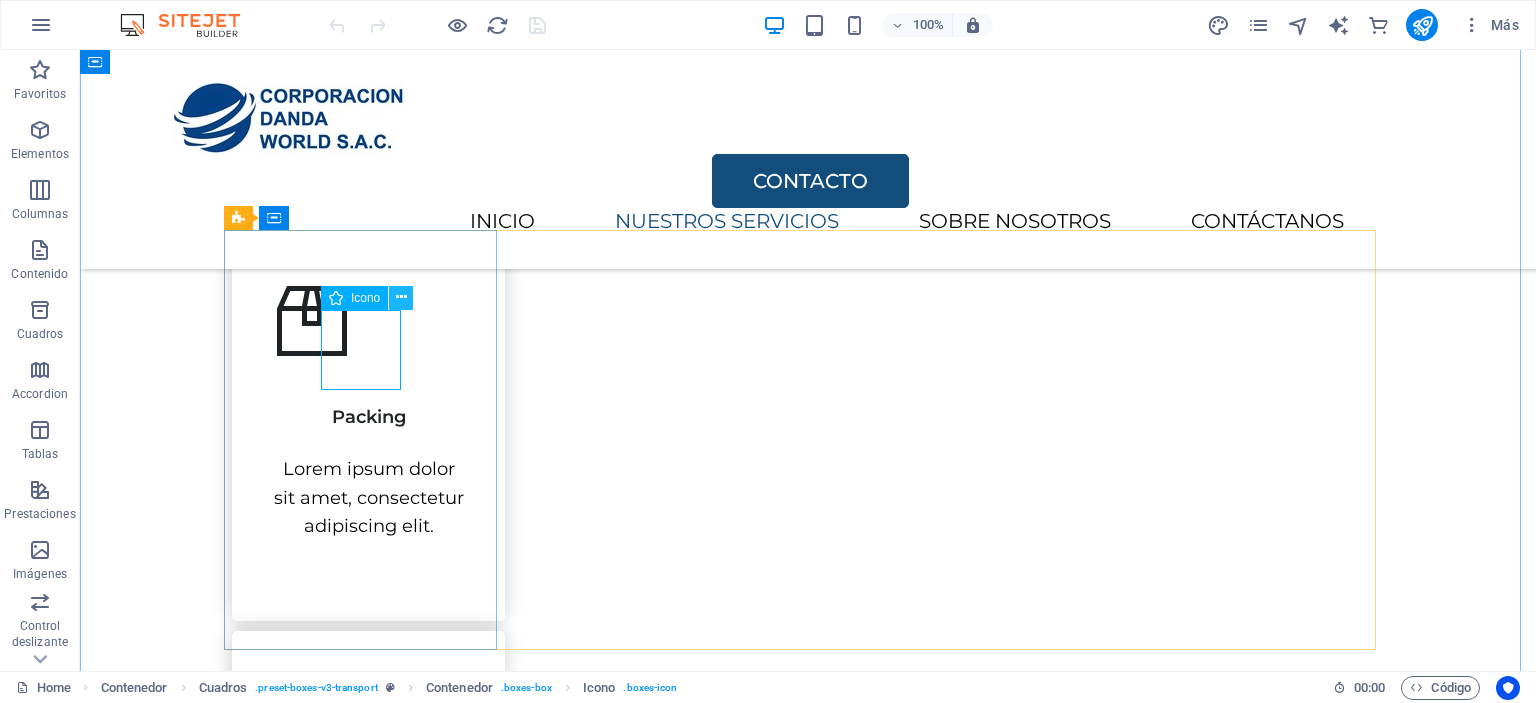 click at bounding box center (401, 297) 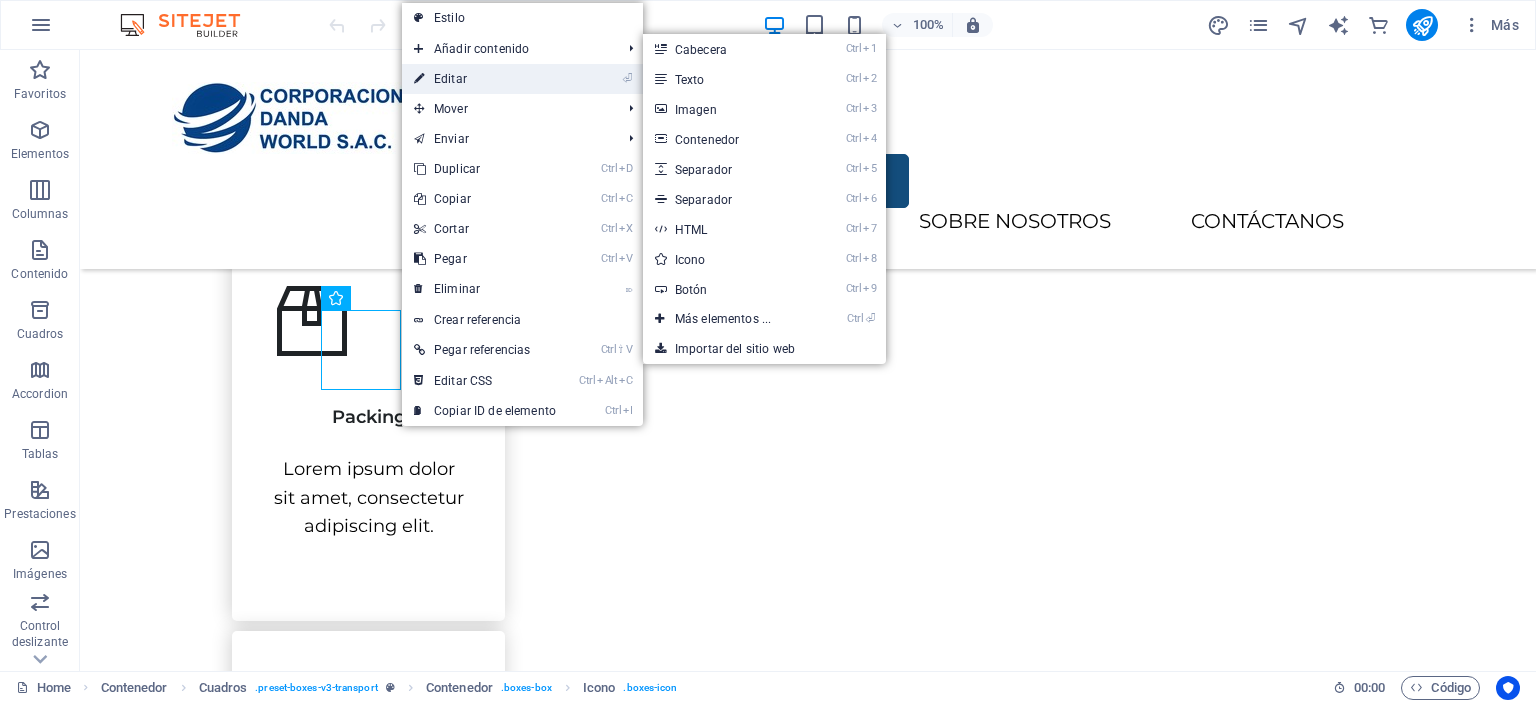drag, startPoint x: 469, startPoint y: 75, endPoint x: 49, endPoint y: 50, distance: 420.74338 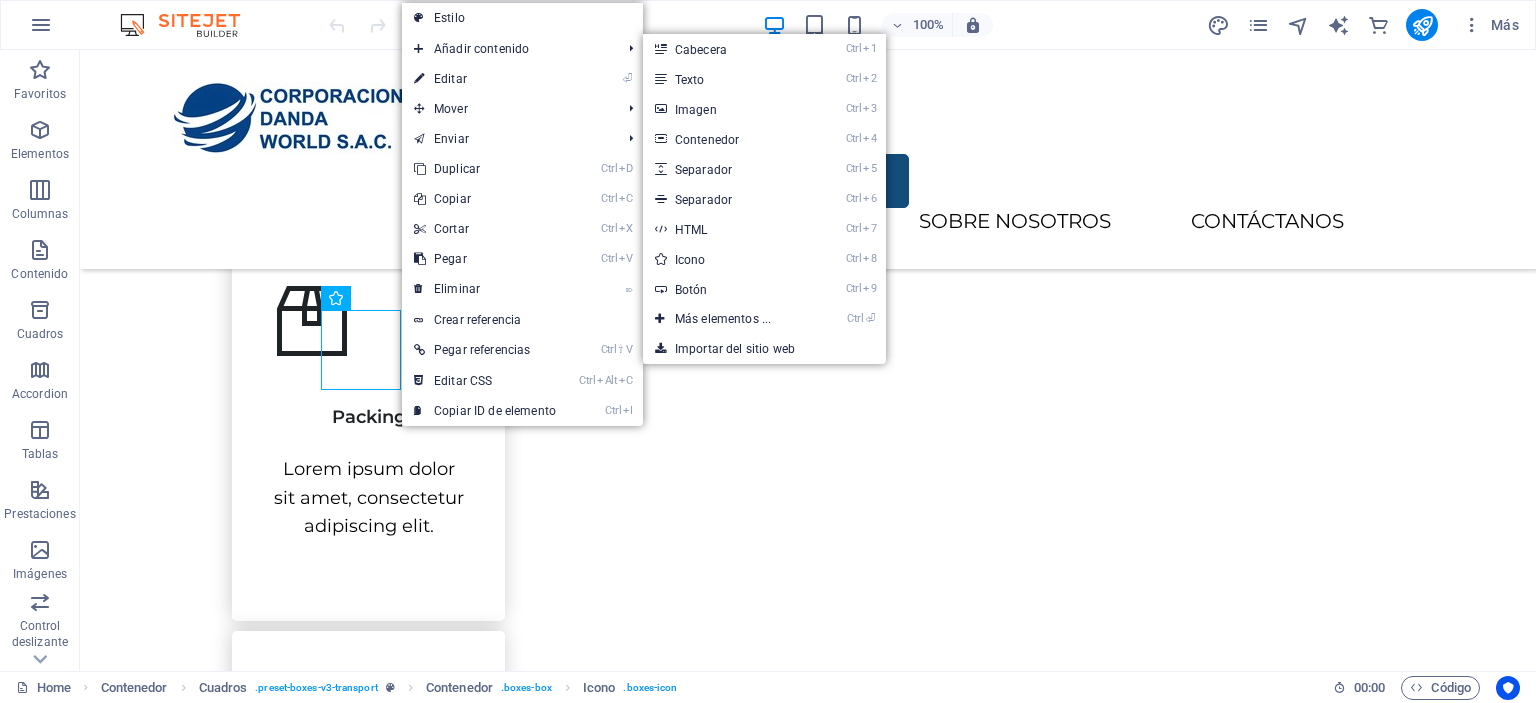 select on "xMidYMid" 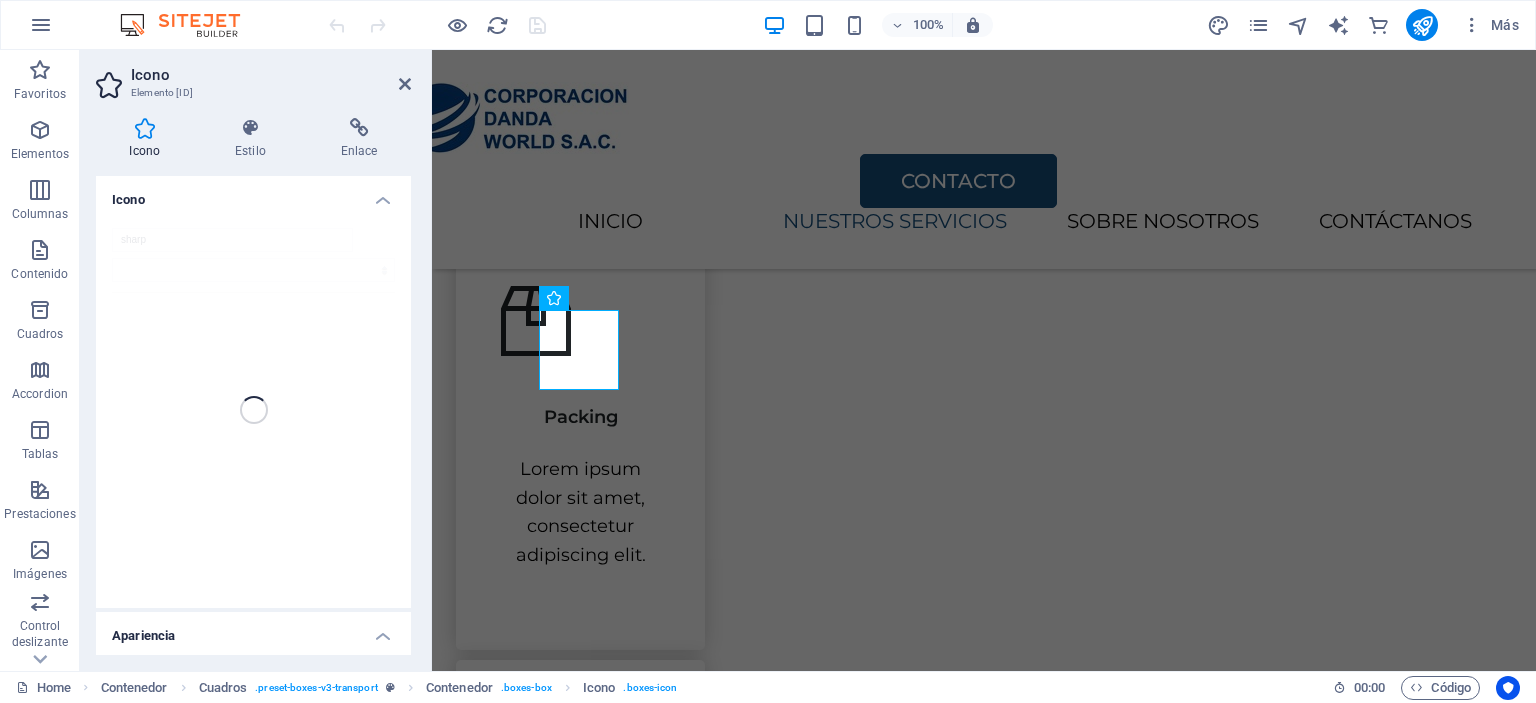 click on "sharp" at bounding box center [253, 410] 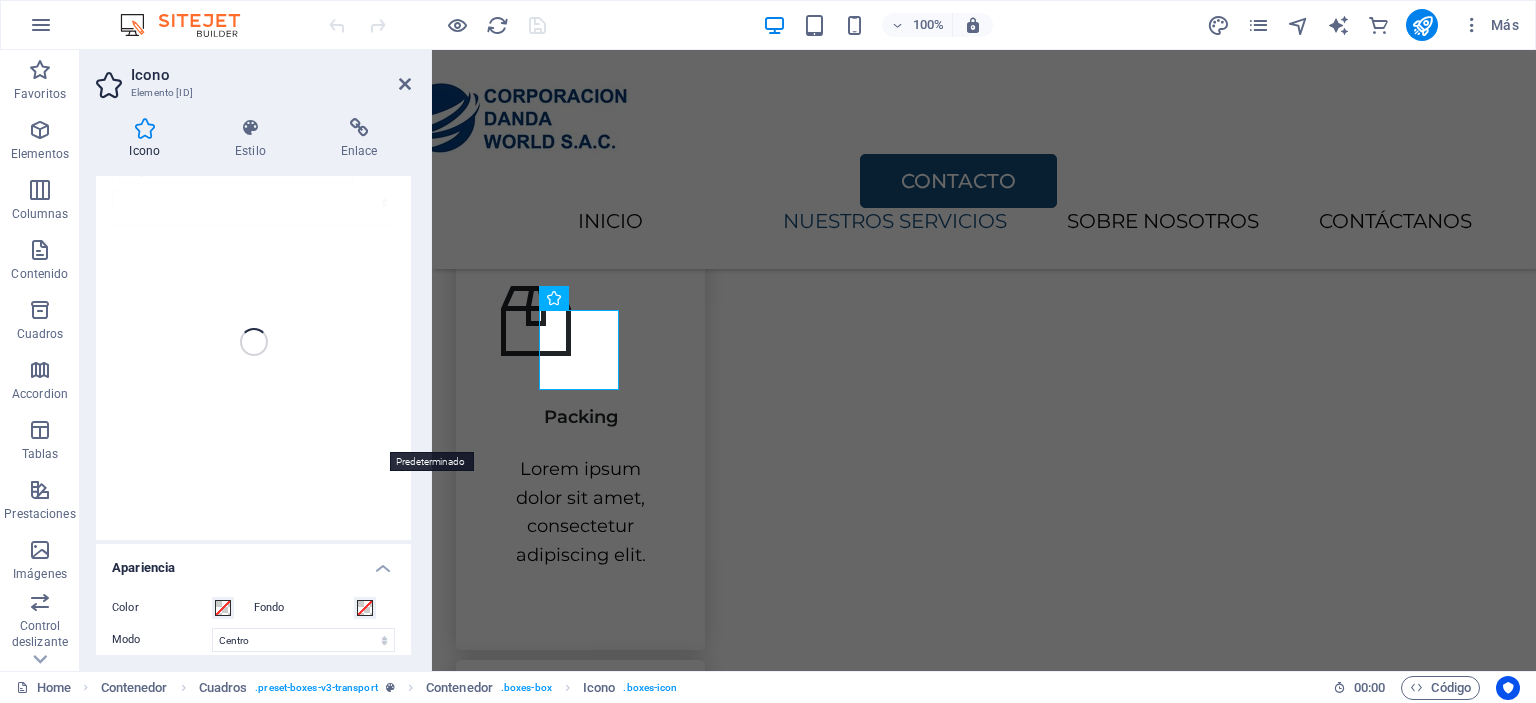 scroll, scrollTop: 0, scrollLeft: 0, axis: both 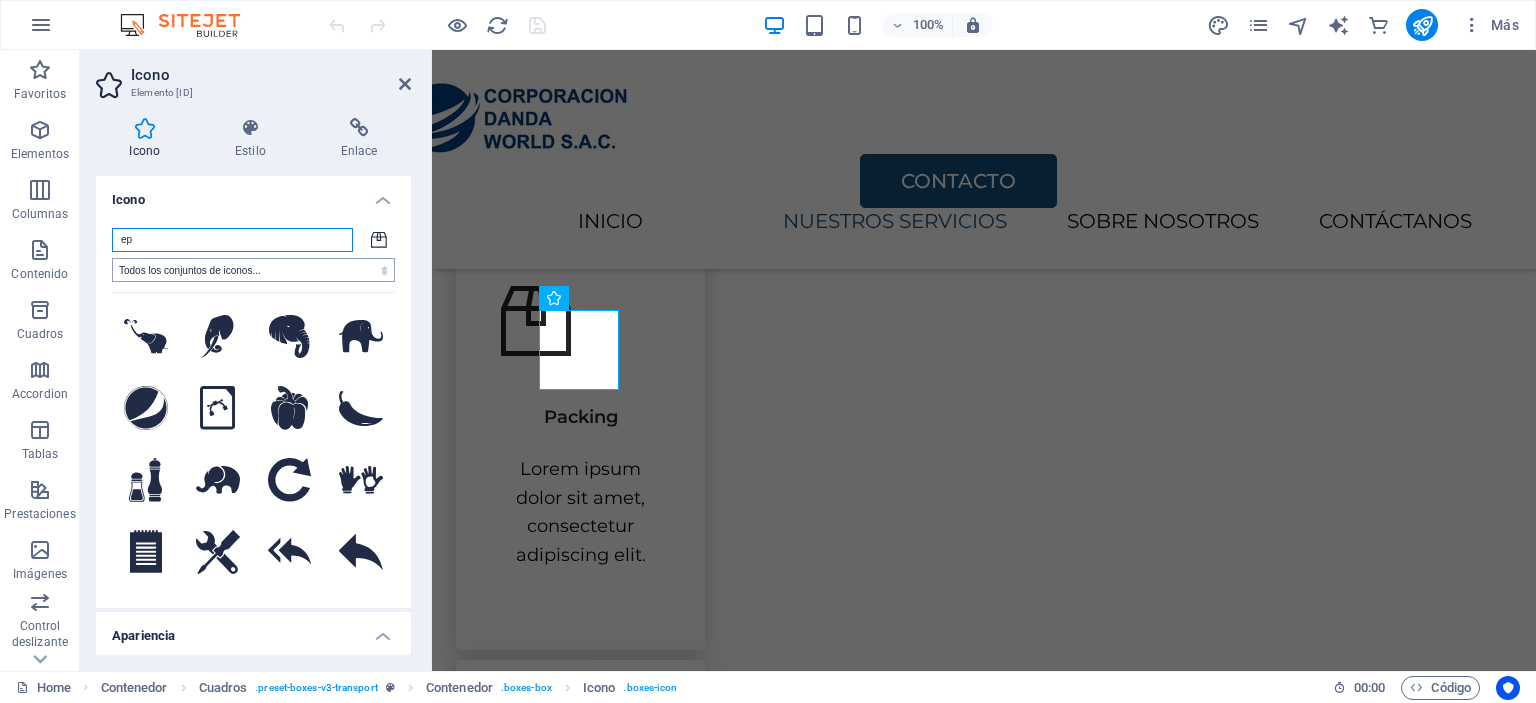 type on "e" 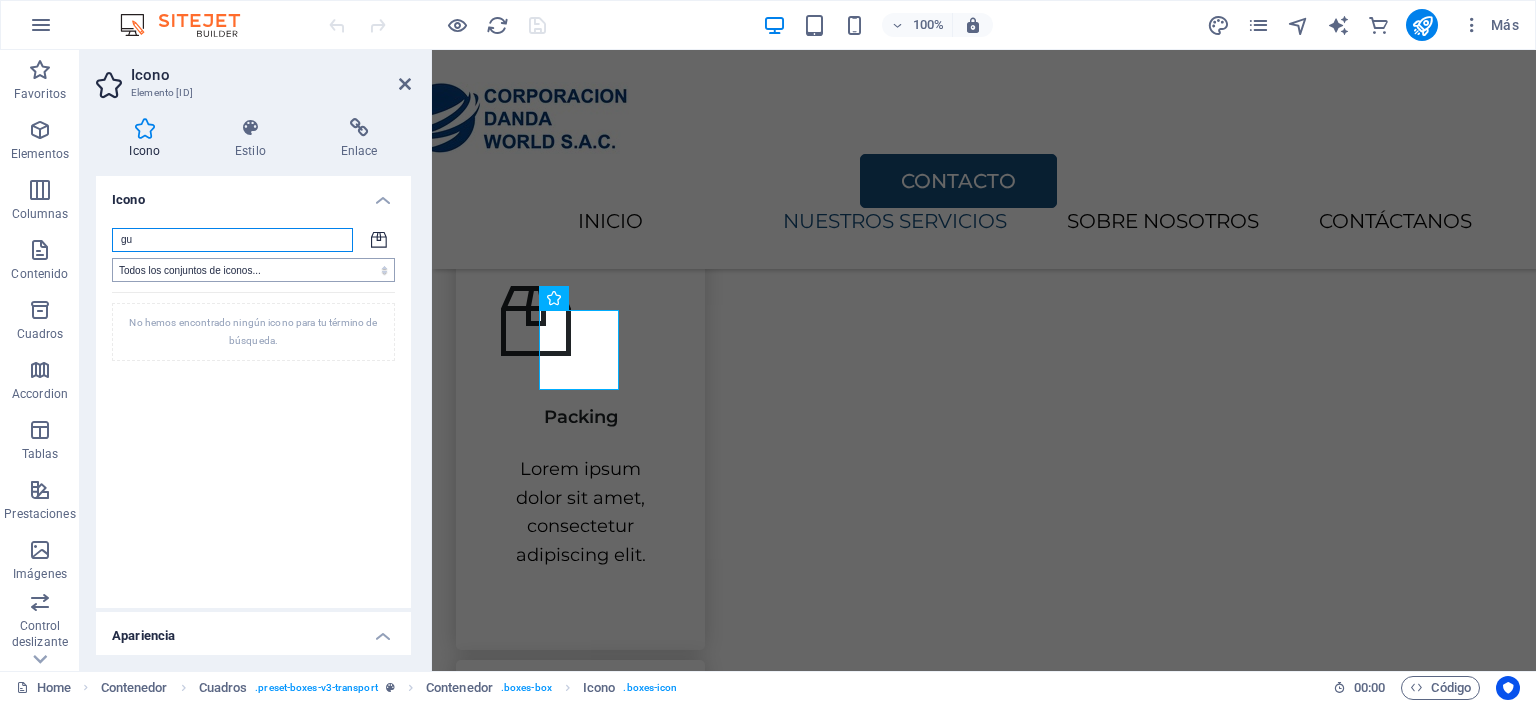 type on "g" 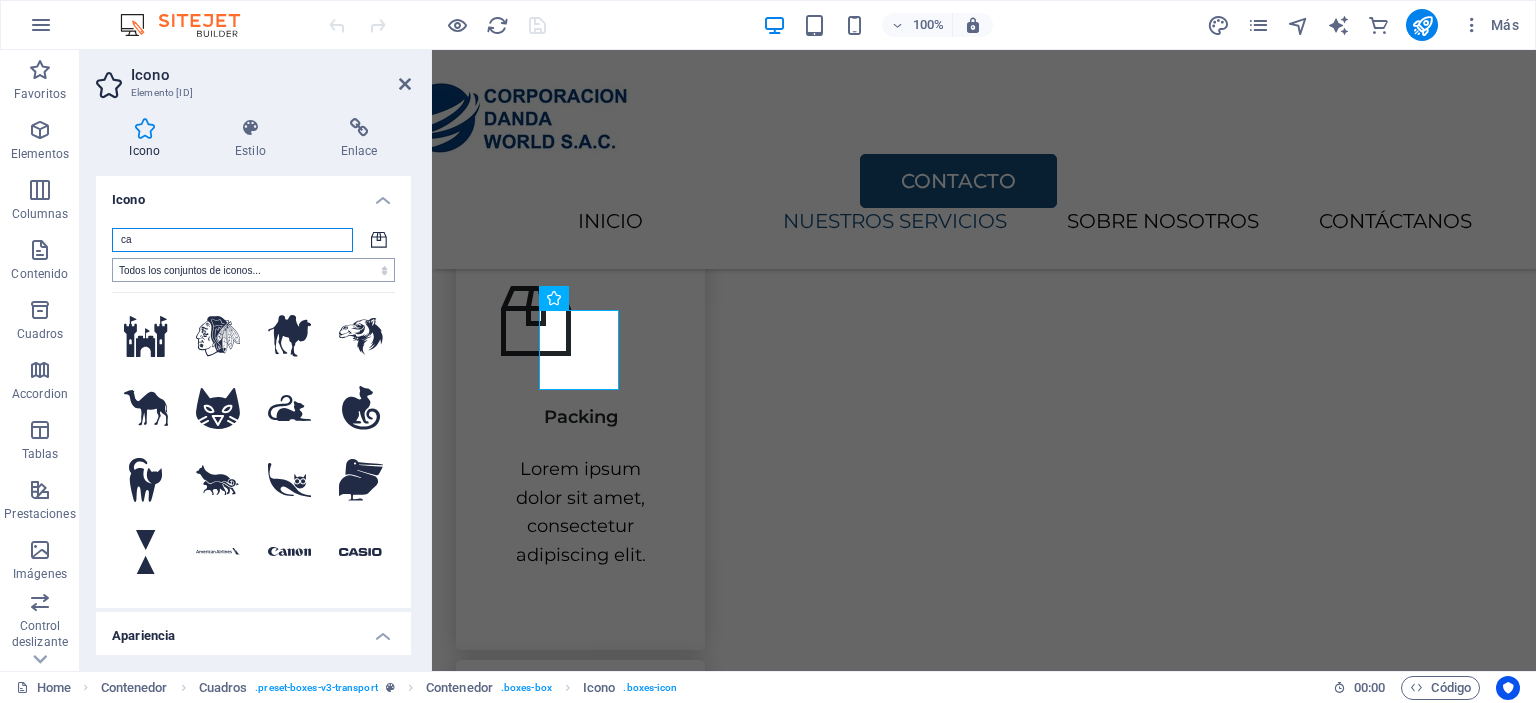 type on "c" 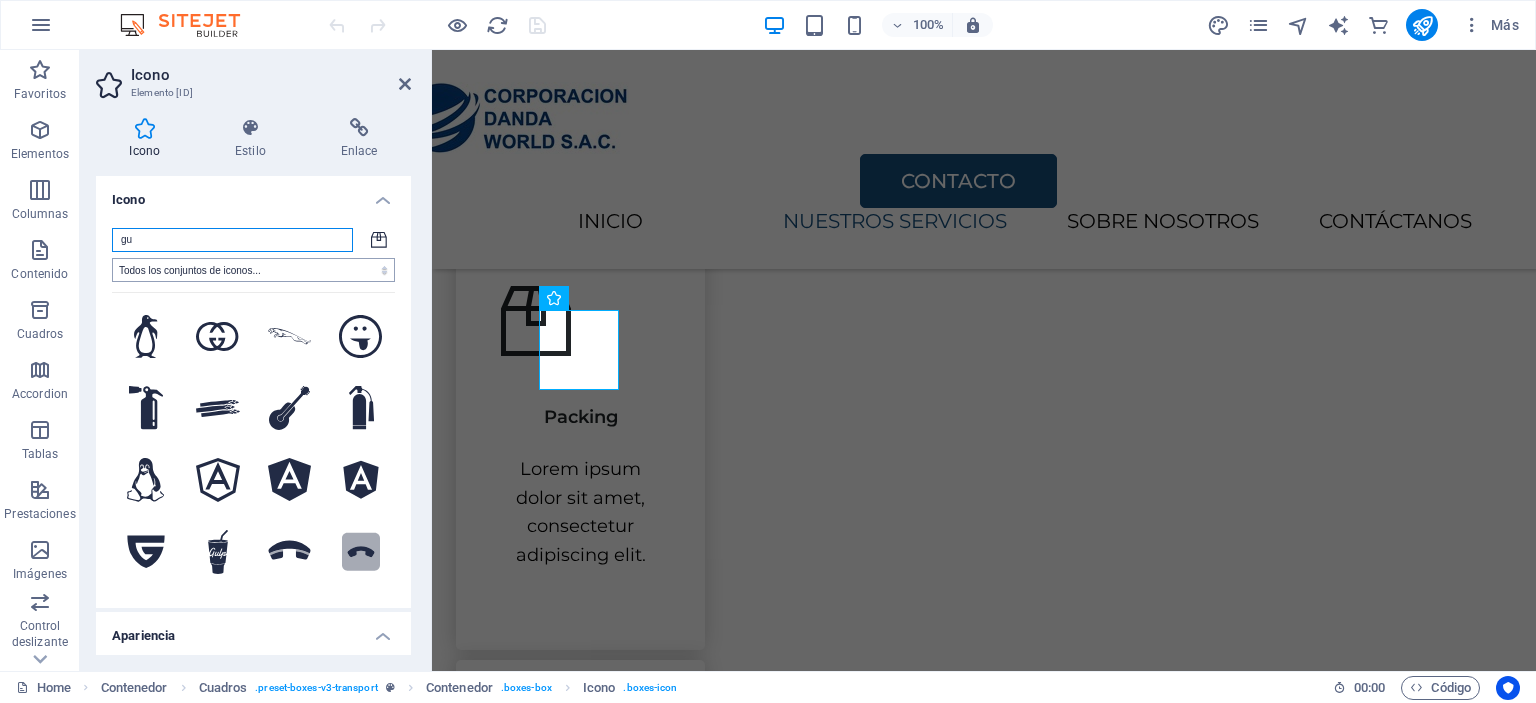 type on "g" 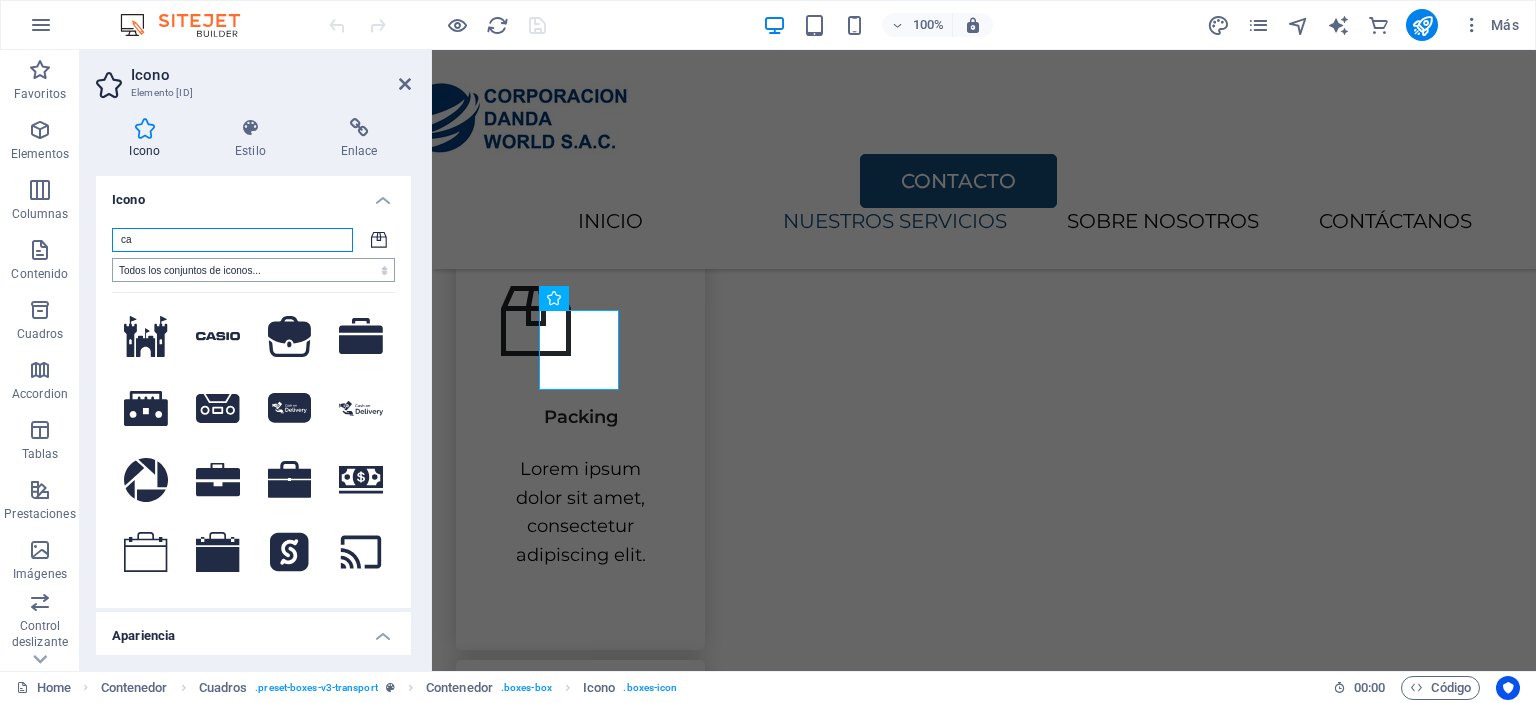 type on "c" 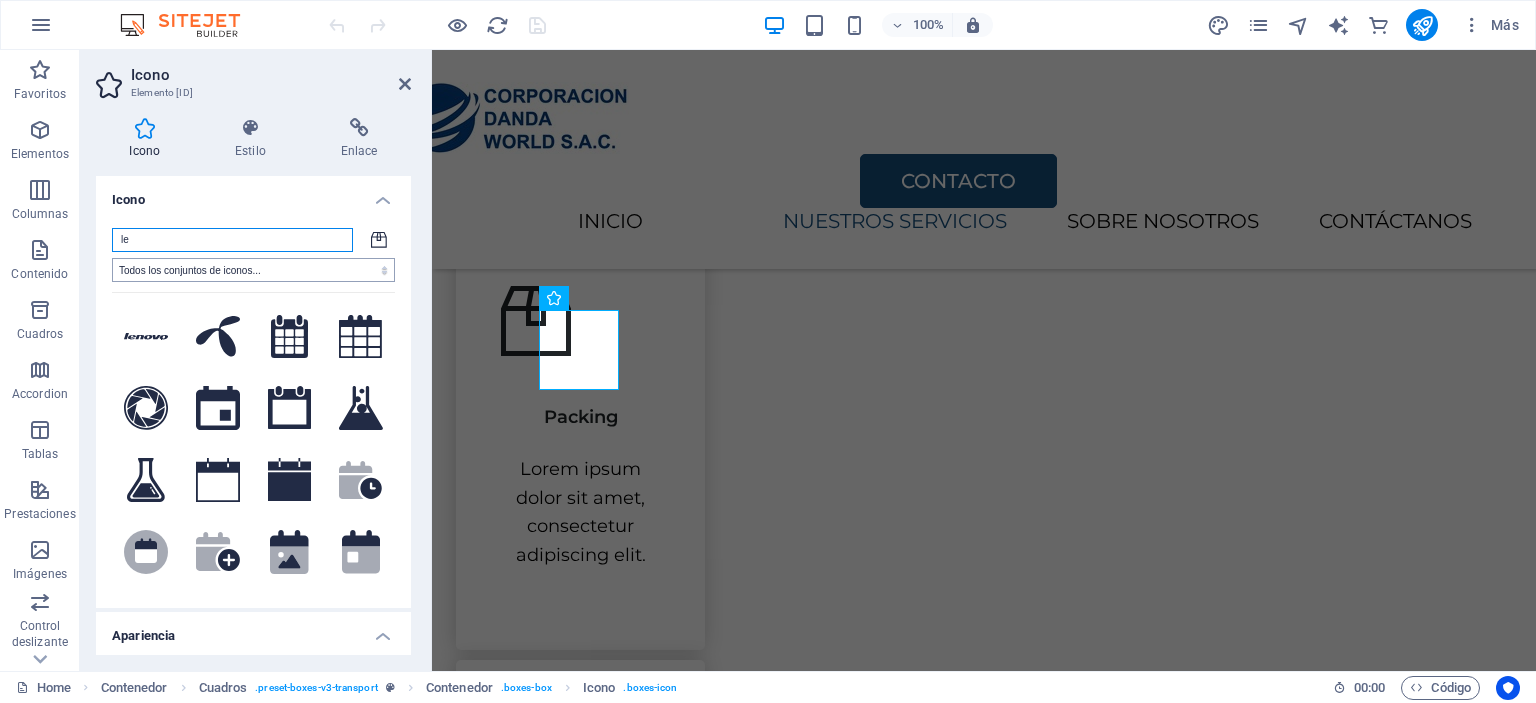 type on "l" 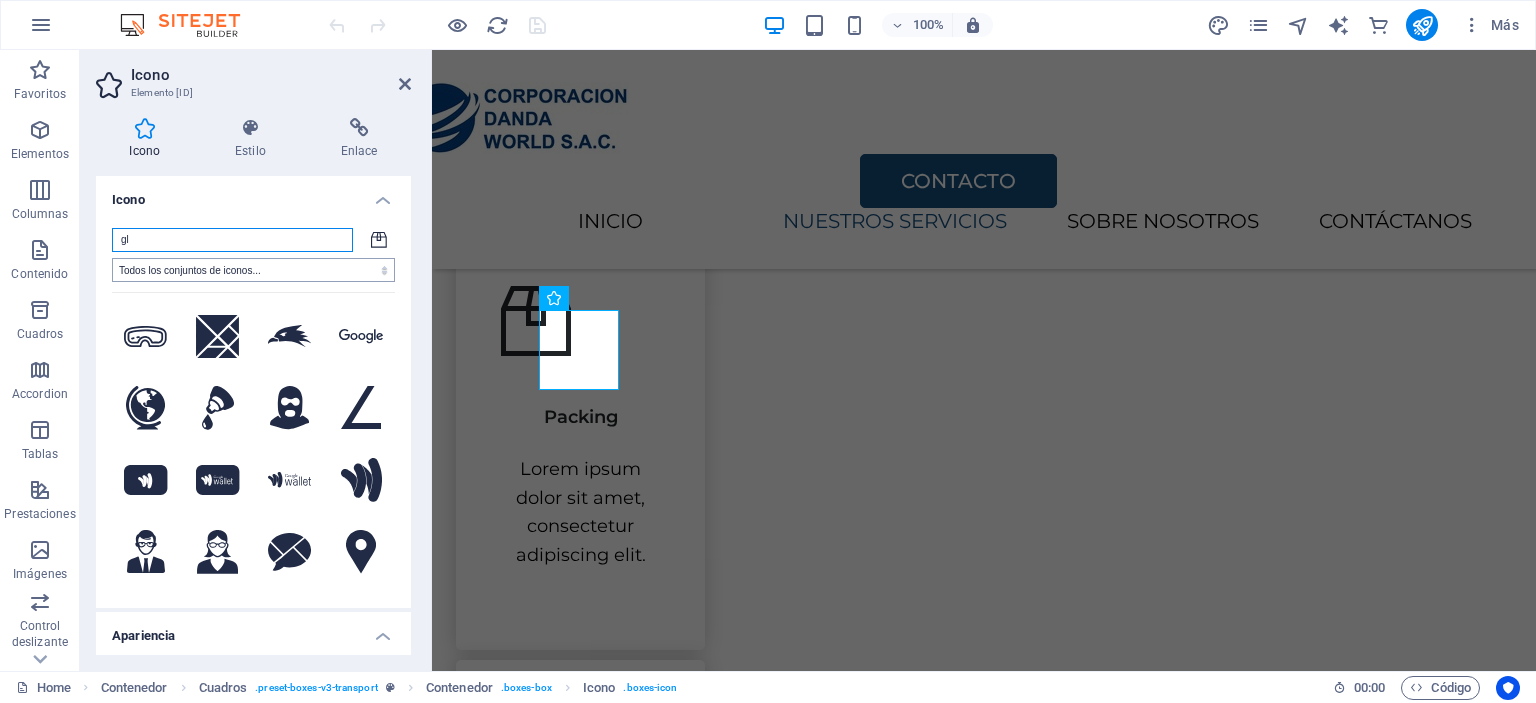 type on "g" 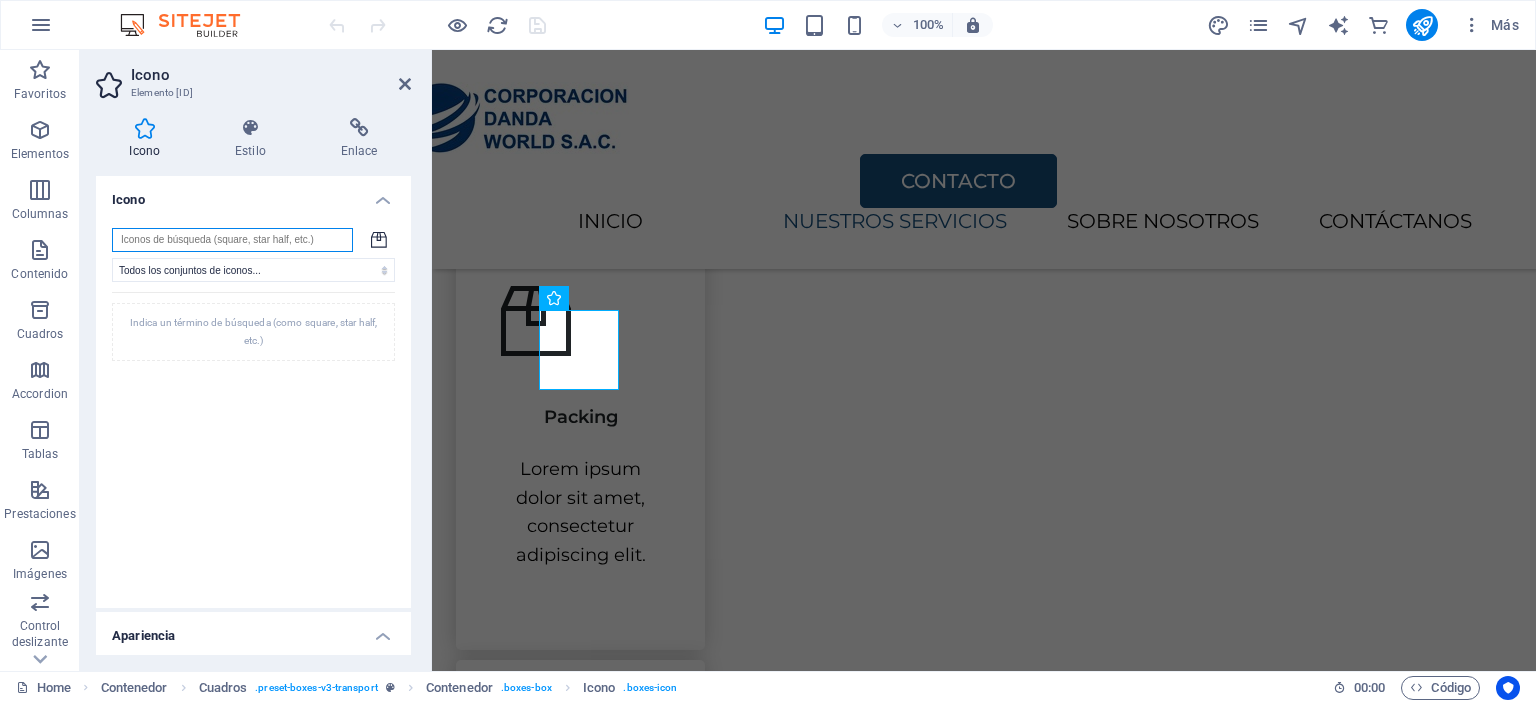 type 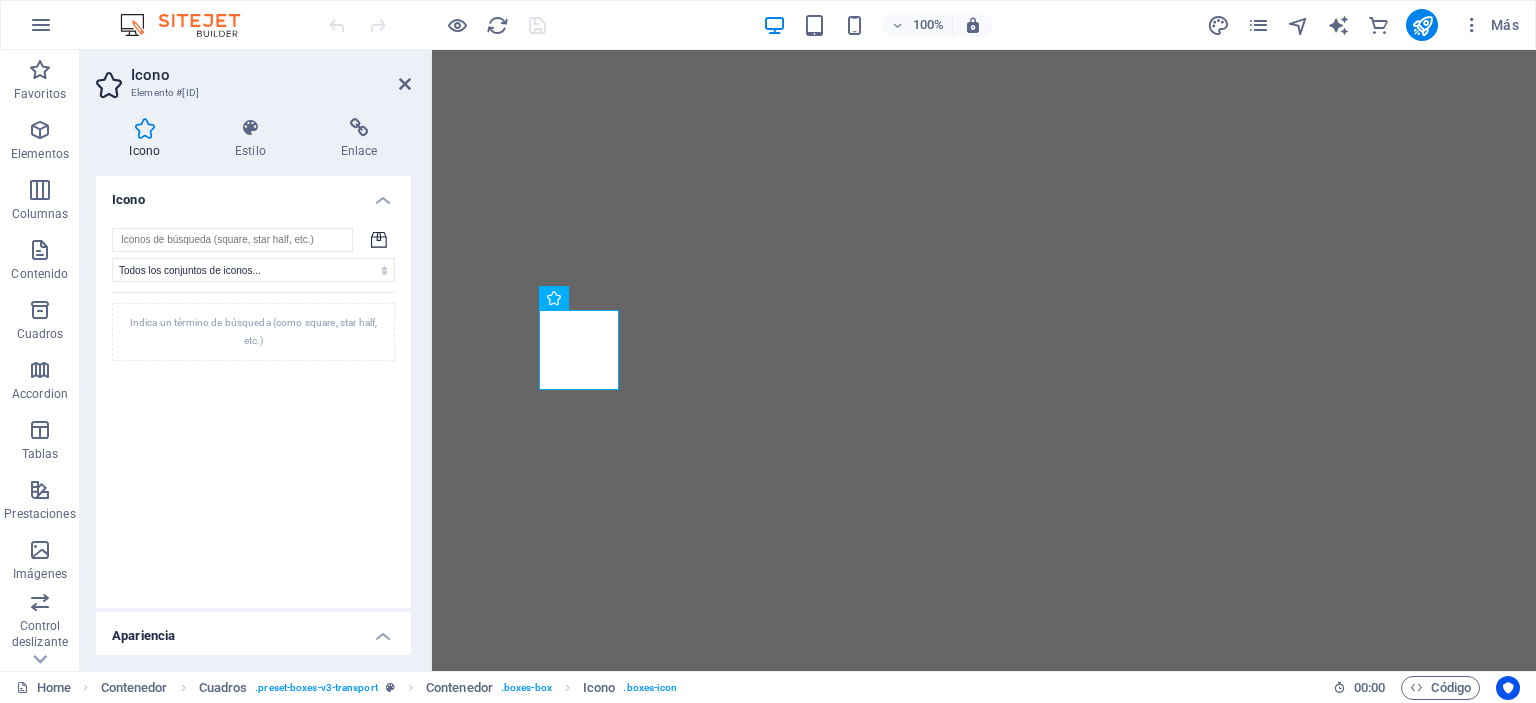 select on "xMidYMid" 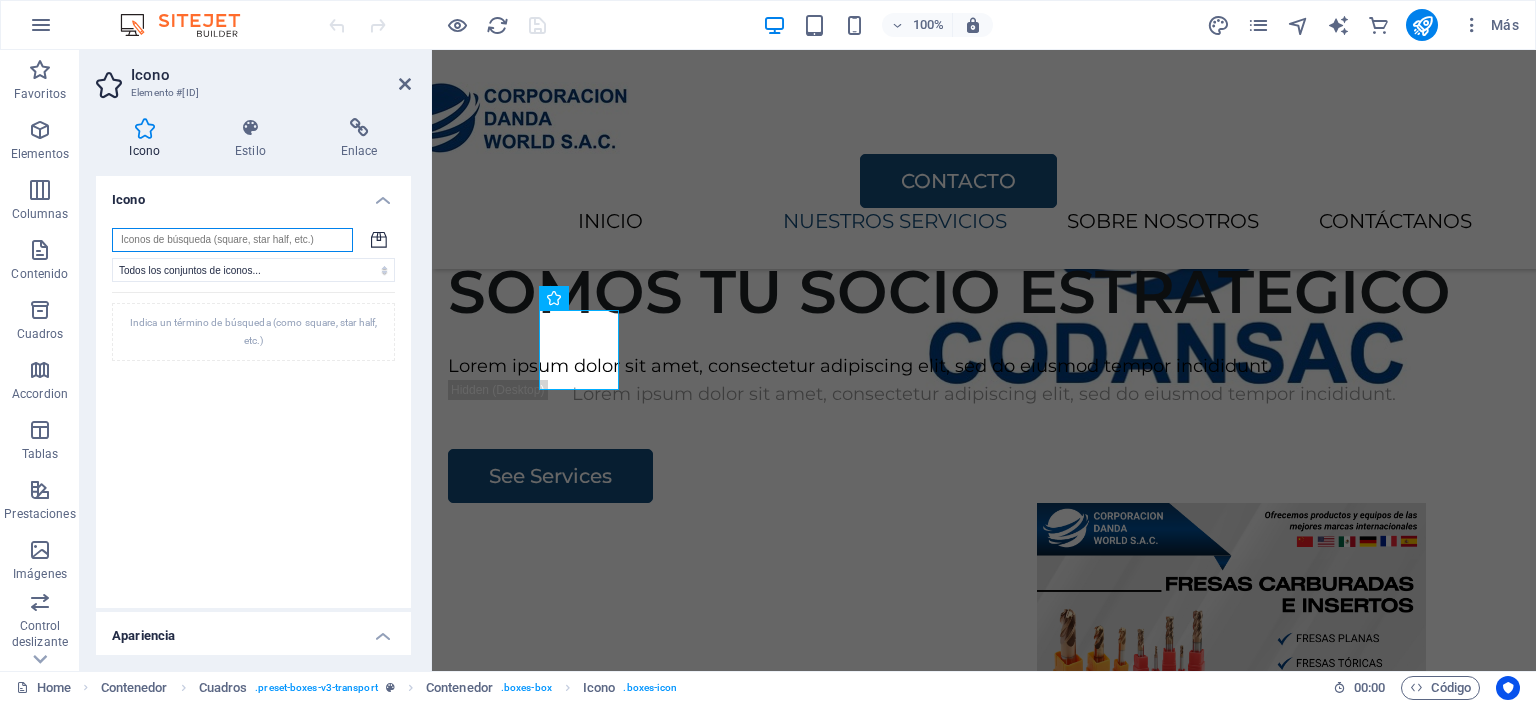 scroll, scrollTop: 0, scrollLeft: 0, axis: both 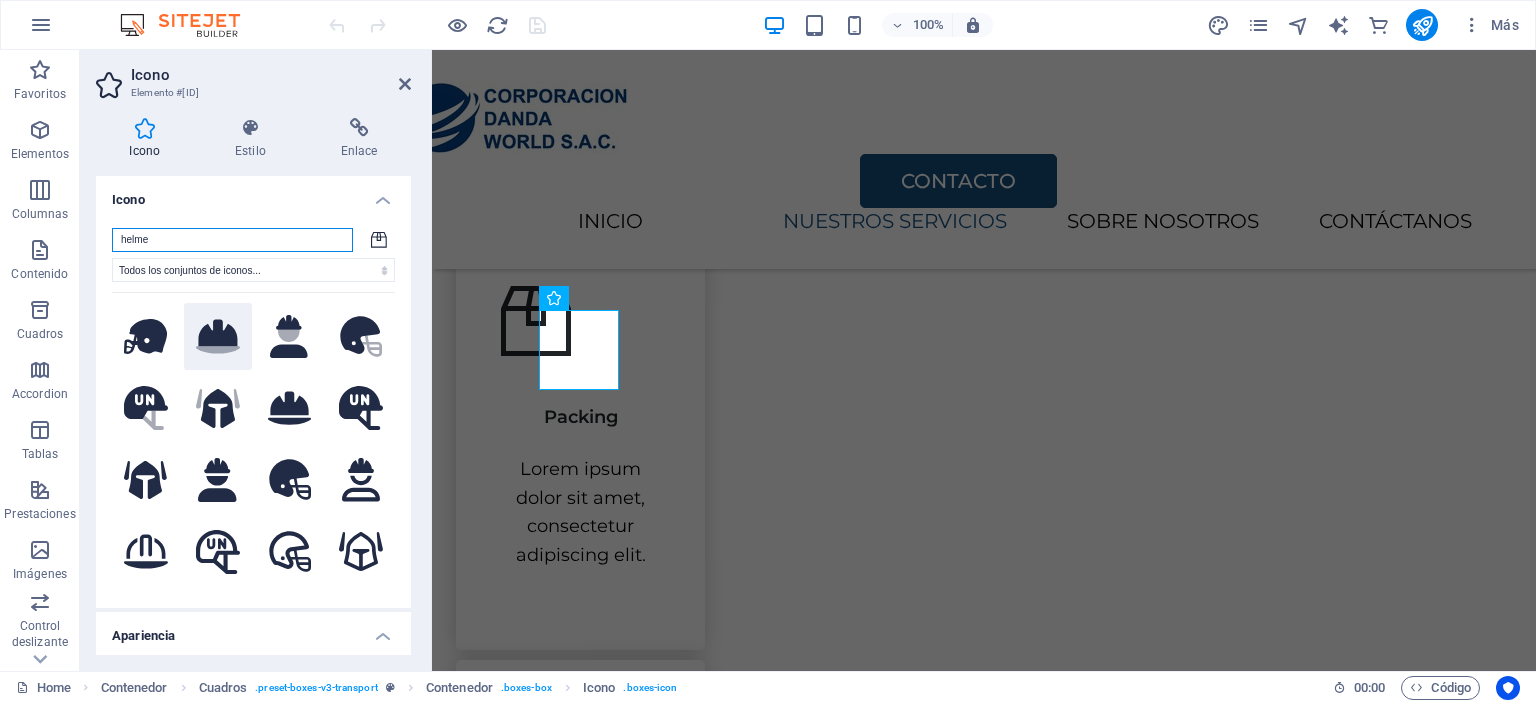 type on "helme" 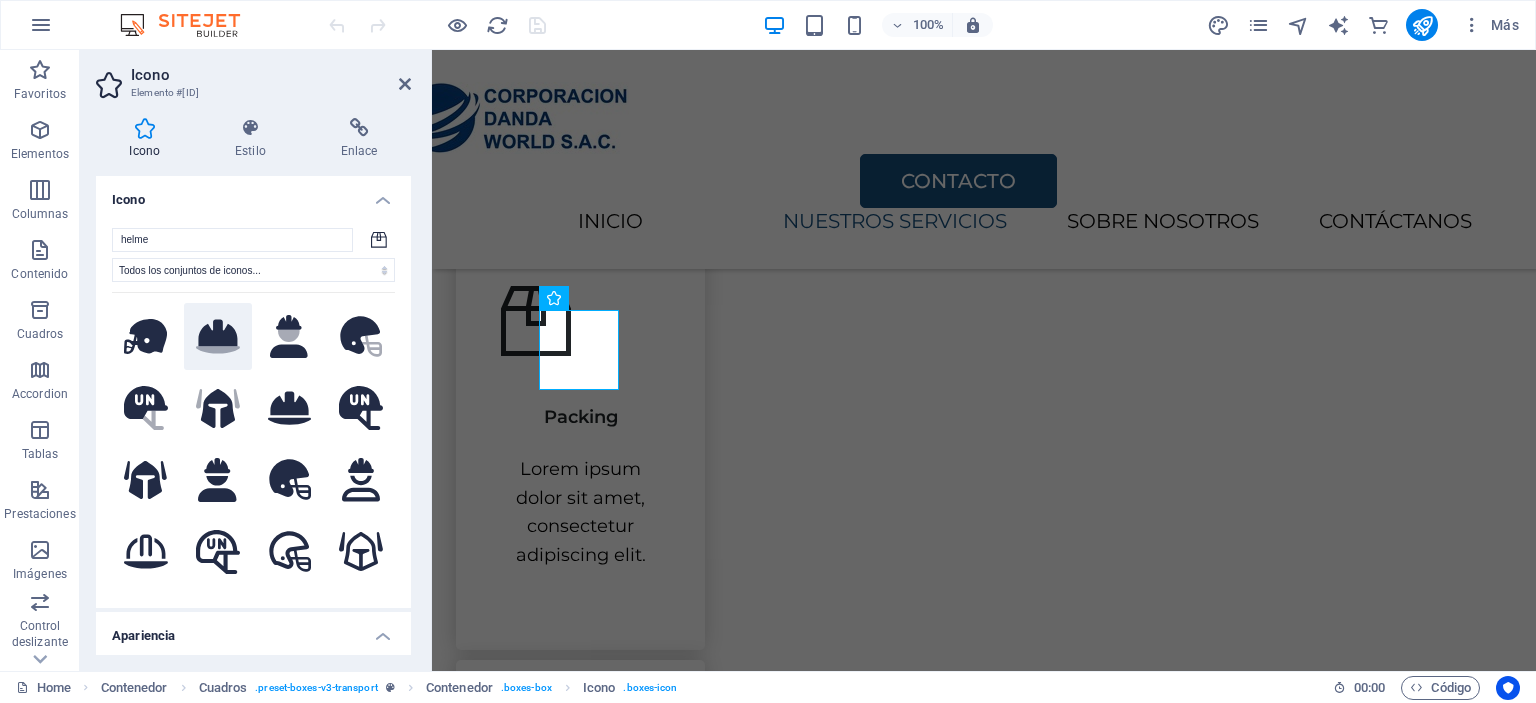 click 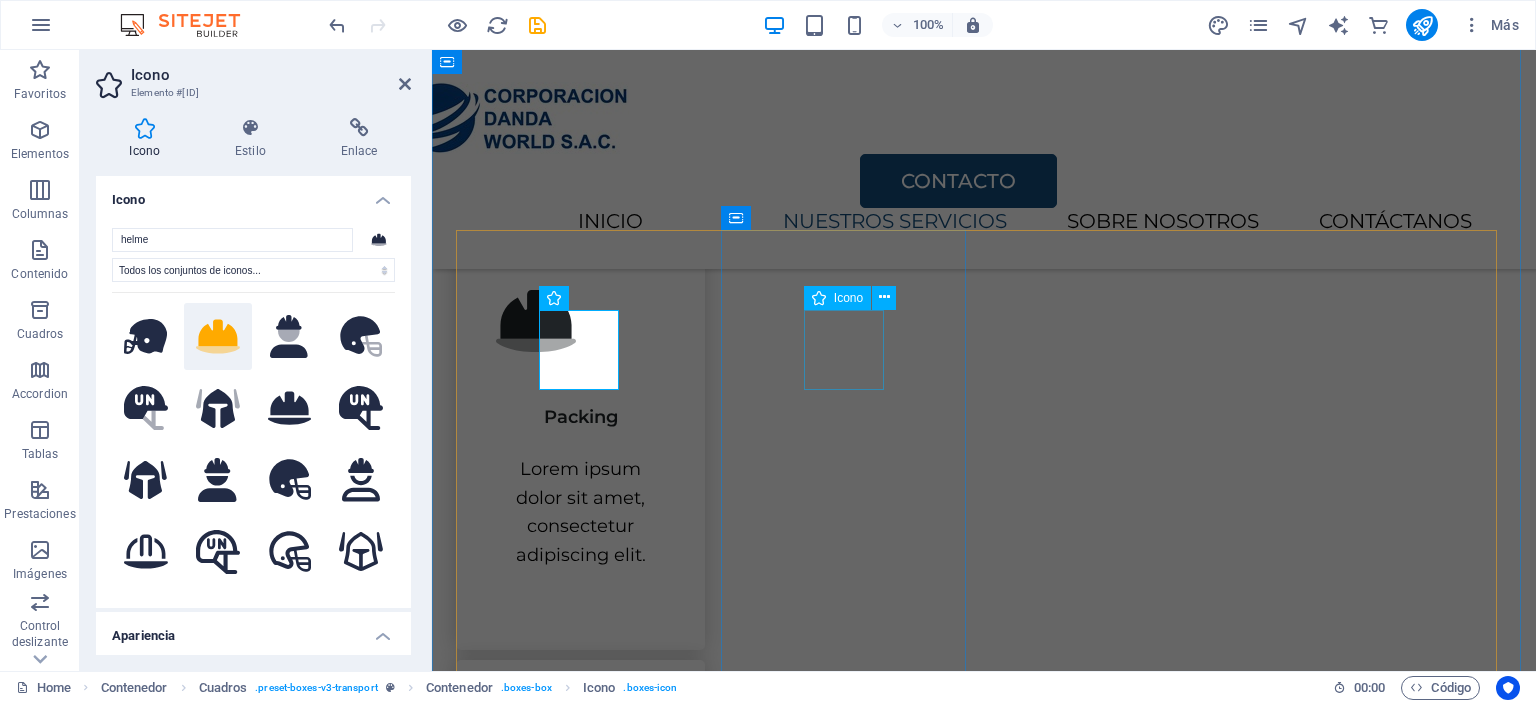click at bounding box center (580, 780) 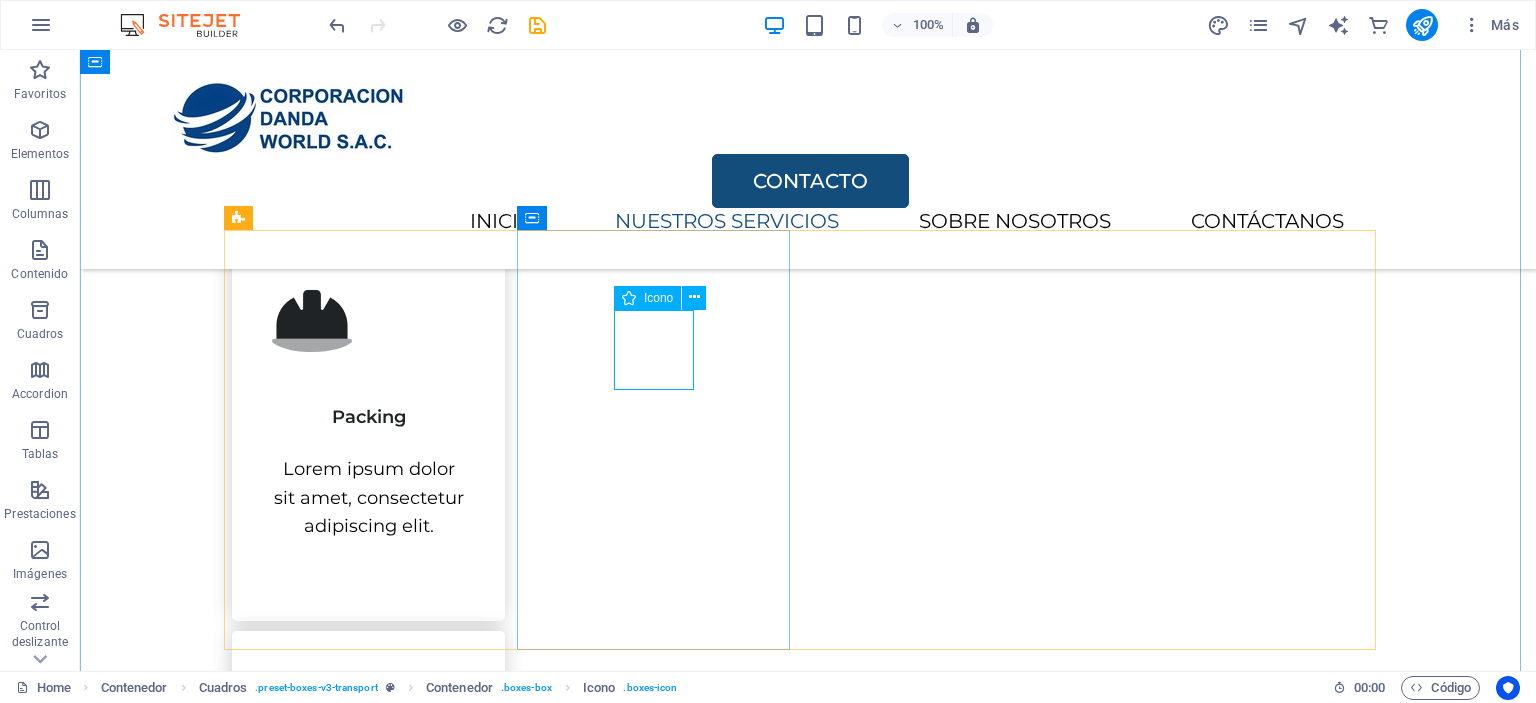 click at bounding box center [368, 751] 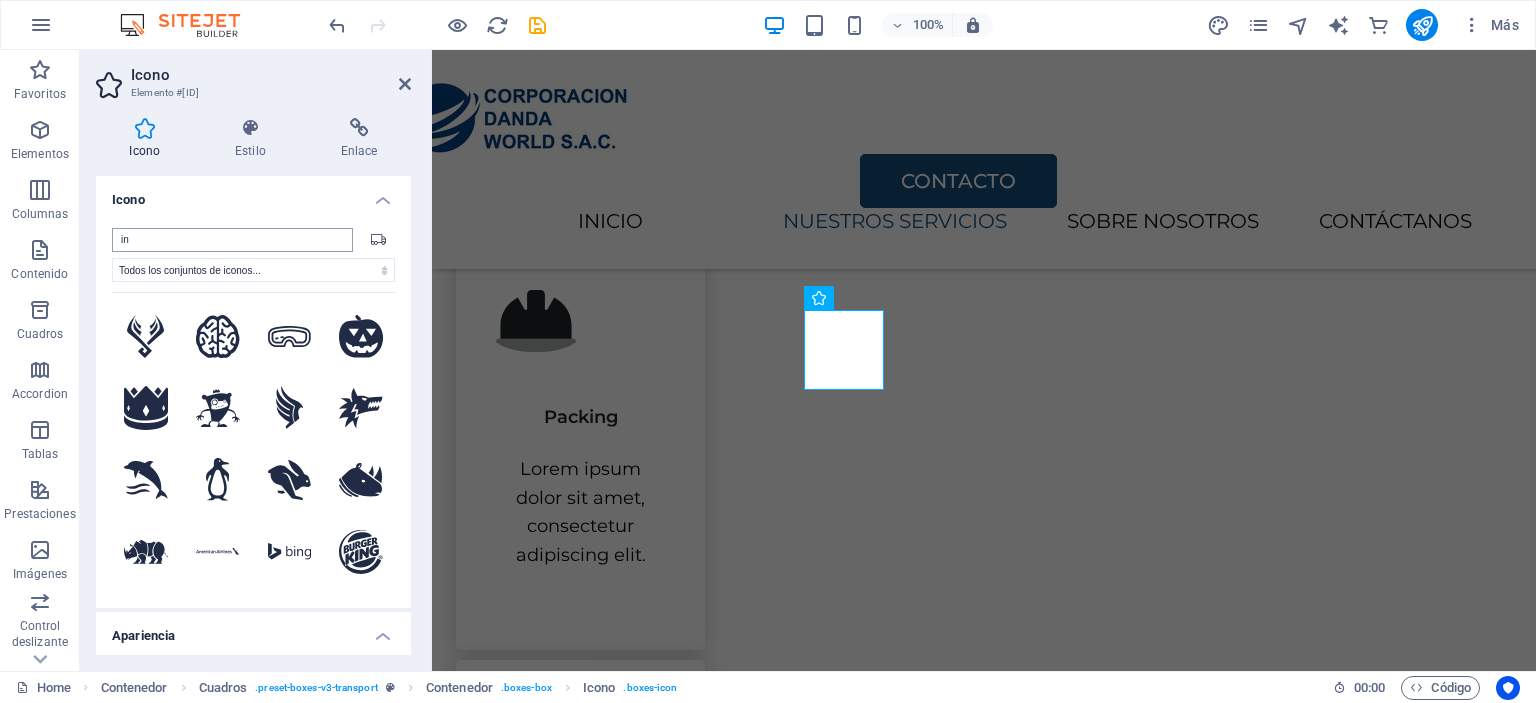 type on "i" 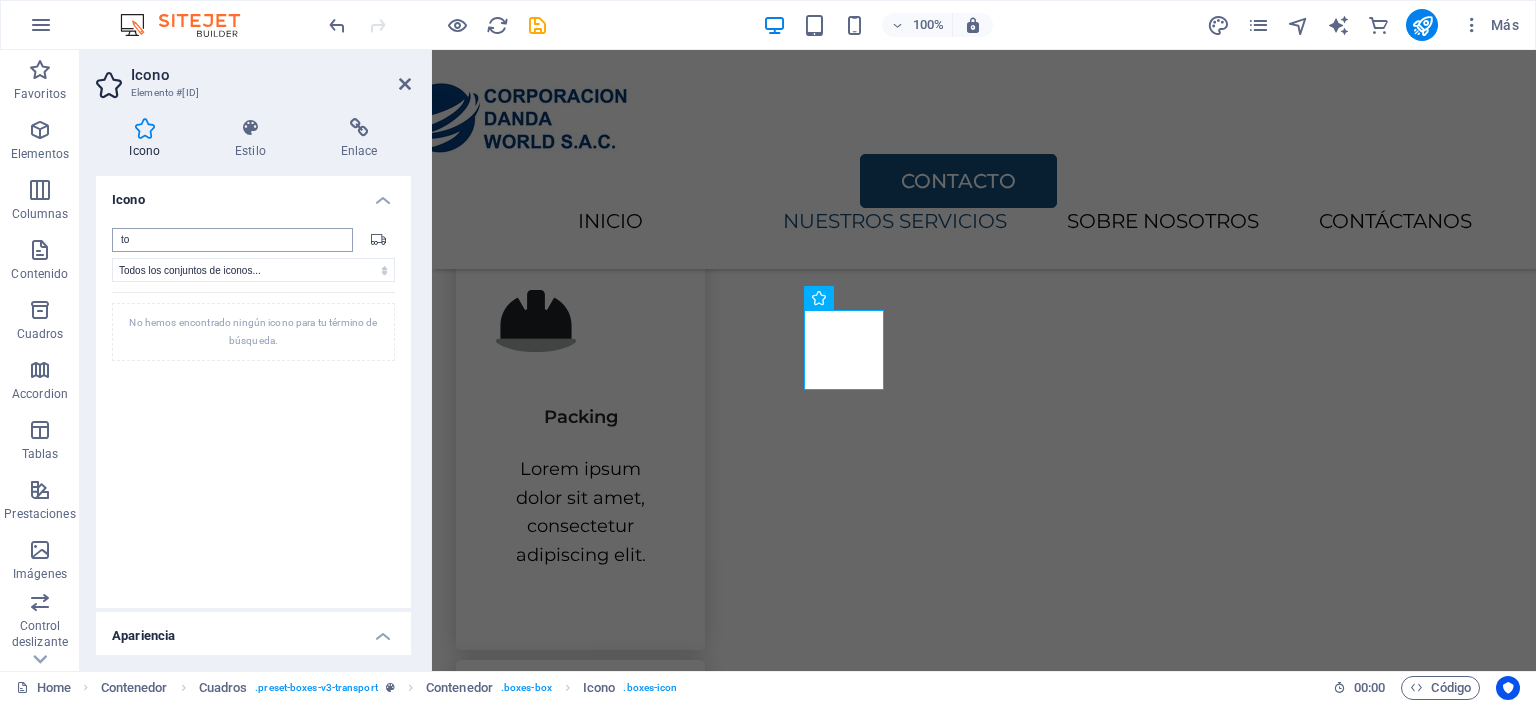 type on "t" 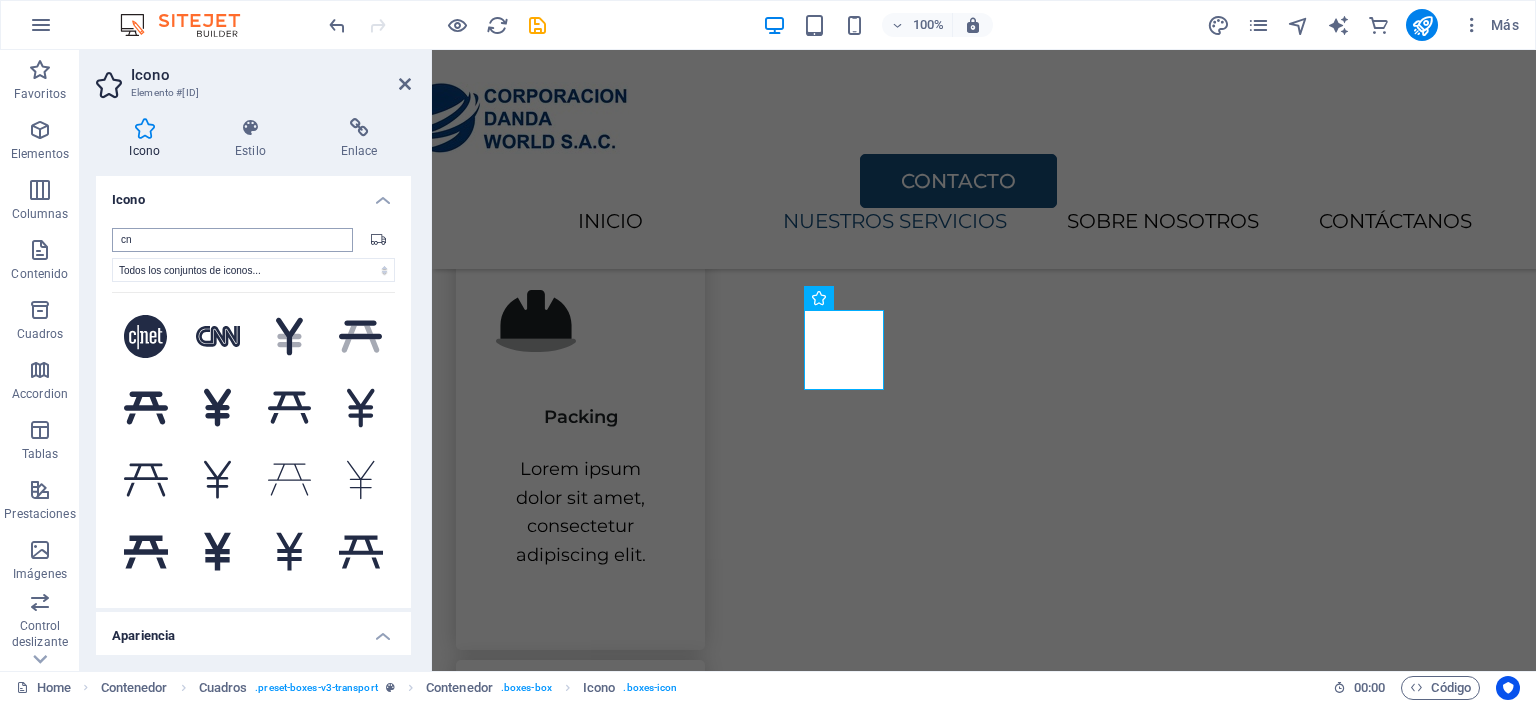 type on "c" 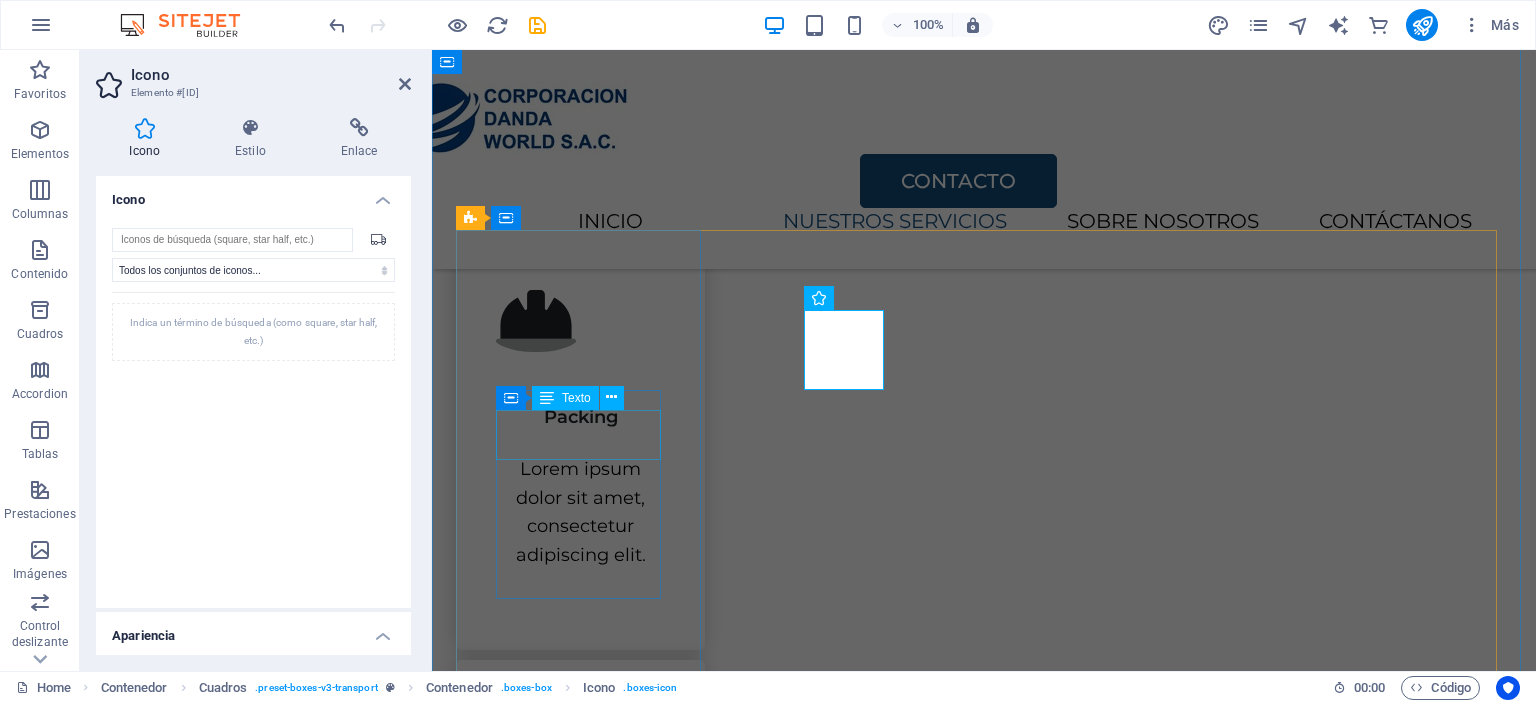 type 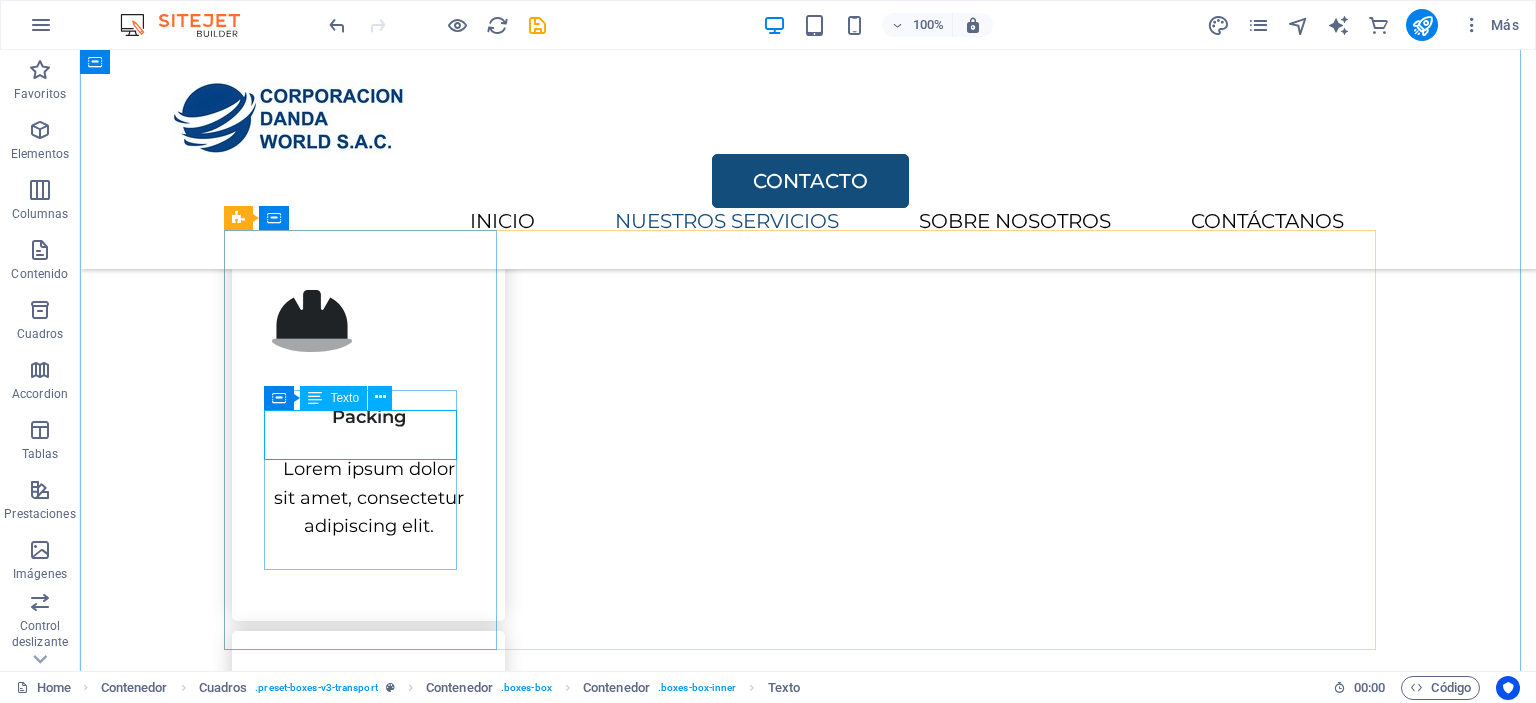 click on "Packing" at bounding box center (368, 406) 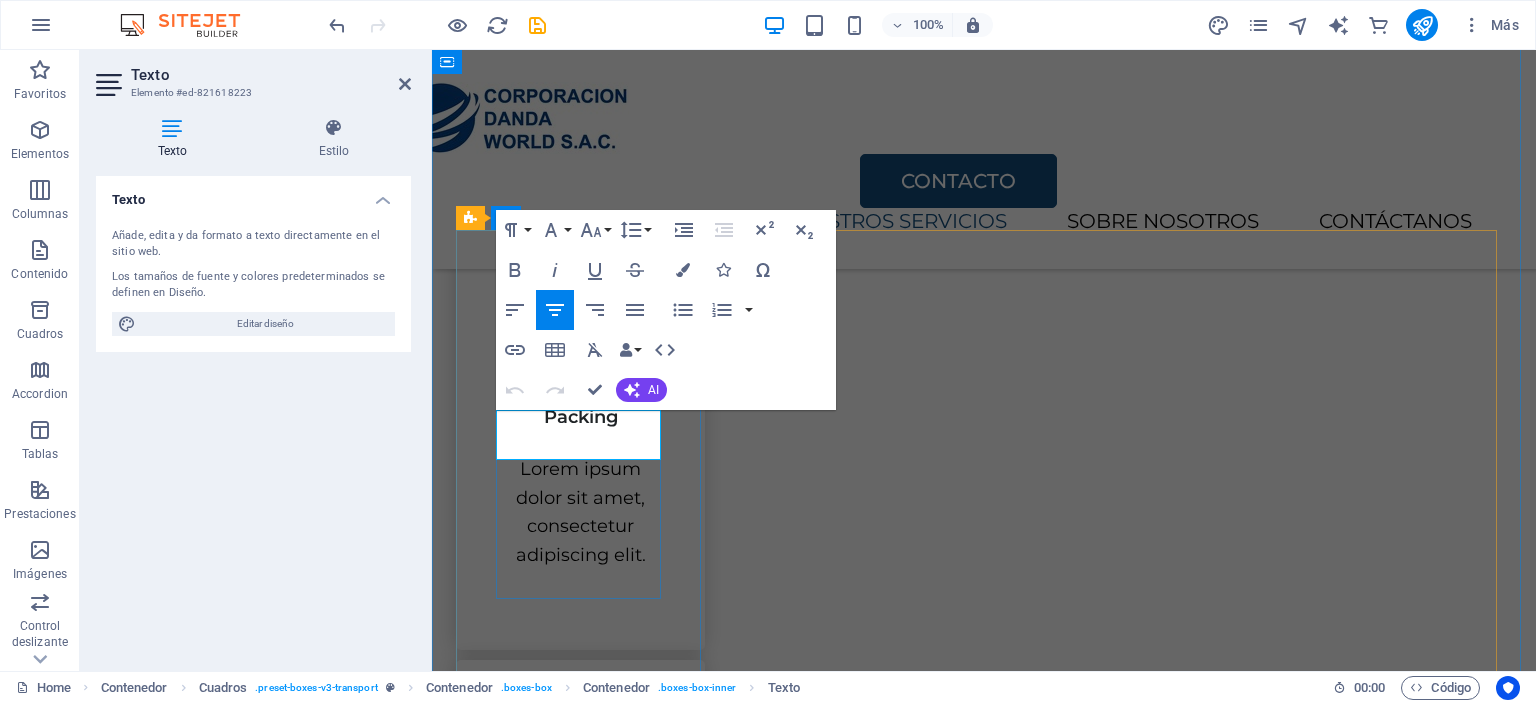 click on "Packing" at bounding box center (581, 417) 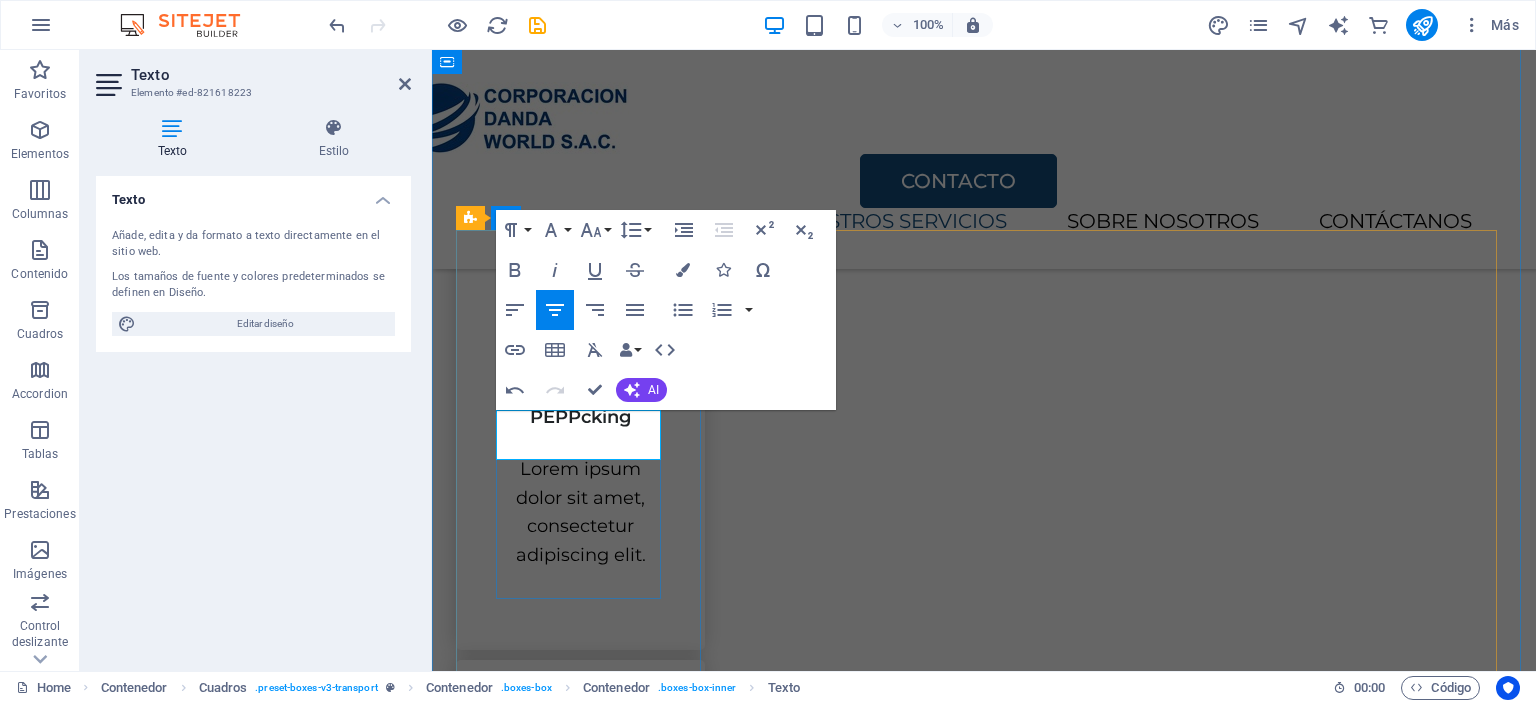 click on "PEPPcking" at bounding box center (580, 417) 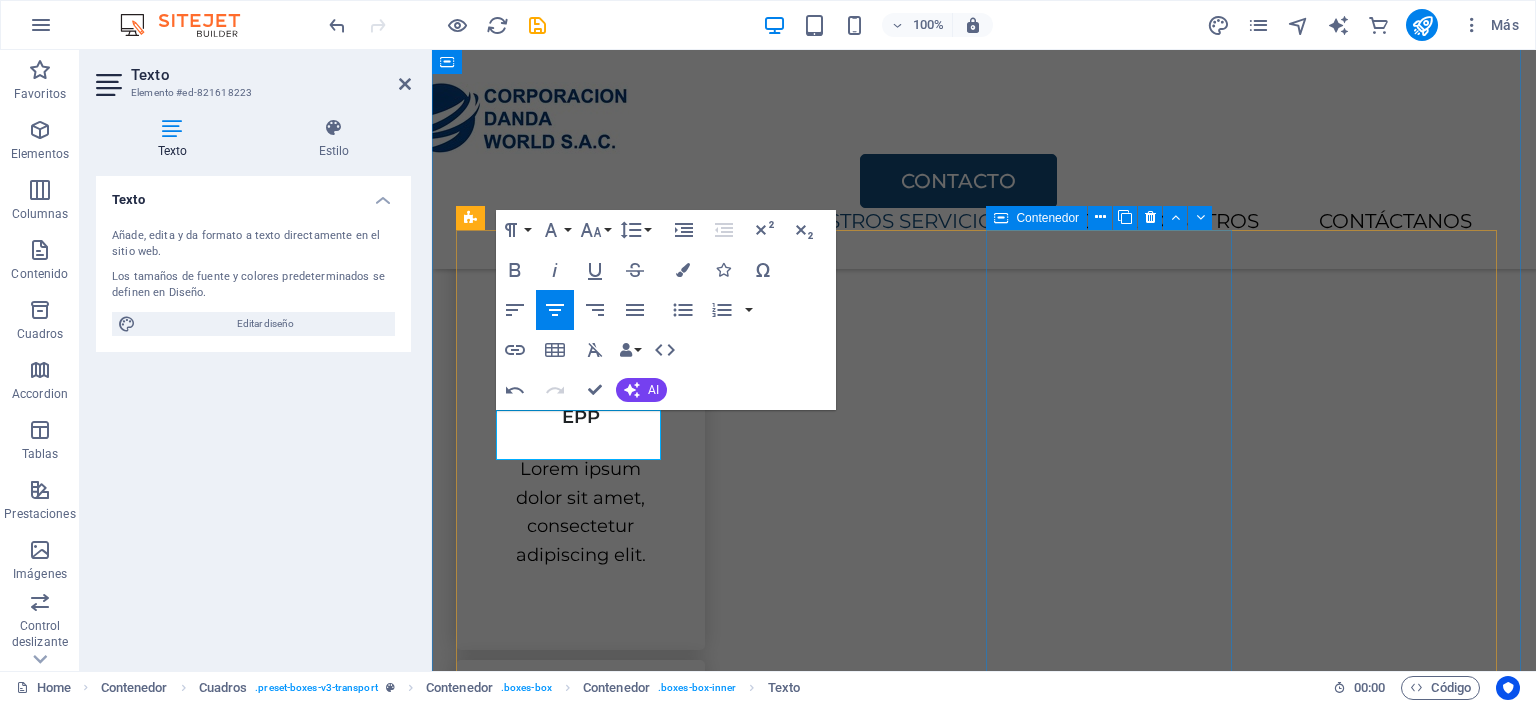 click on "Storage Lorem ipsum dolor sit amet, consectetur adipiscing elit." at bounding box center (580, 1343) 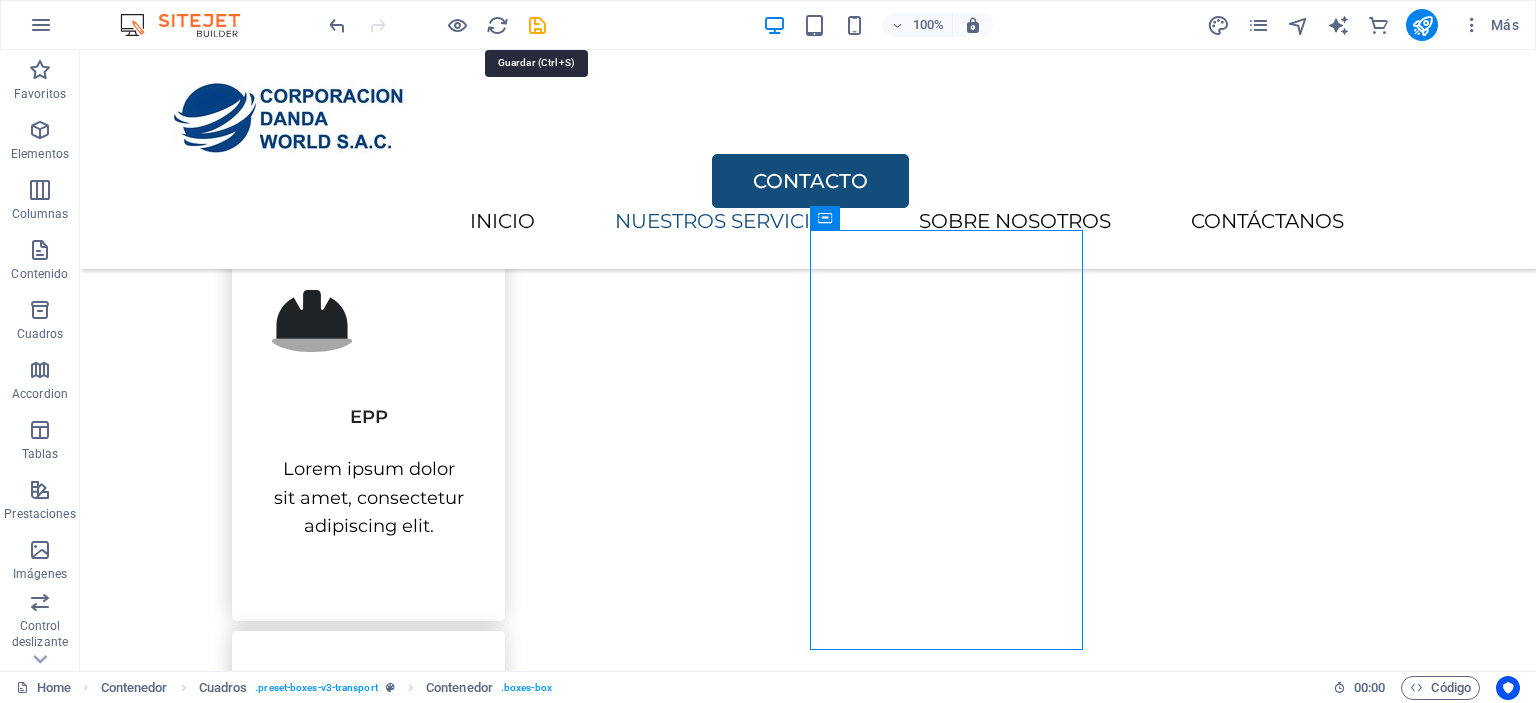 click on "100% Más" at bounding box center [926, 25] 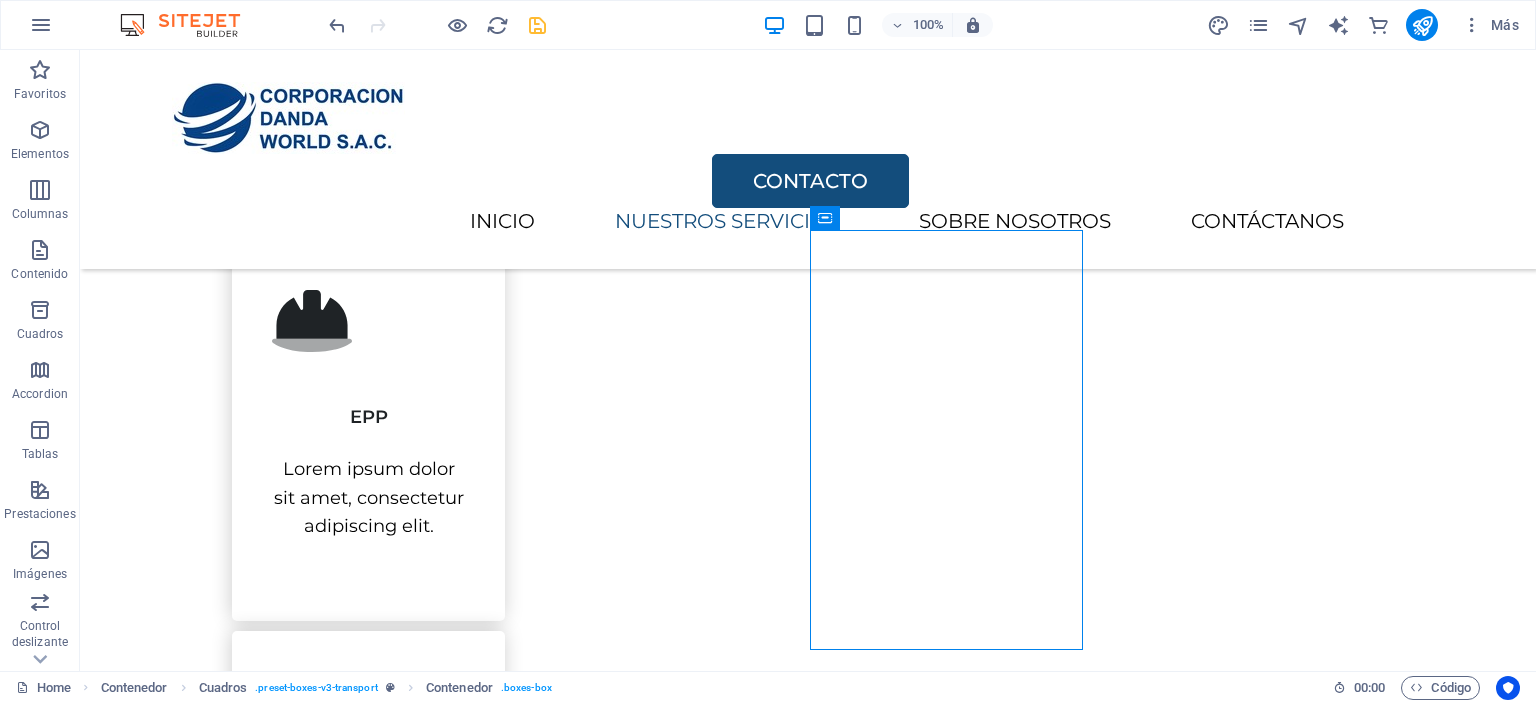 click at bounding box center (537, 25) 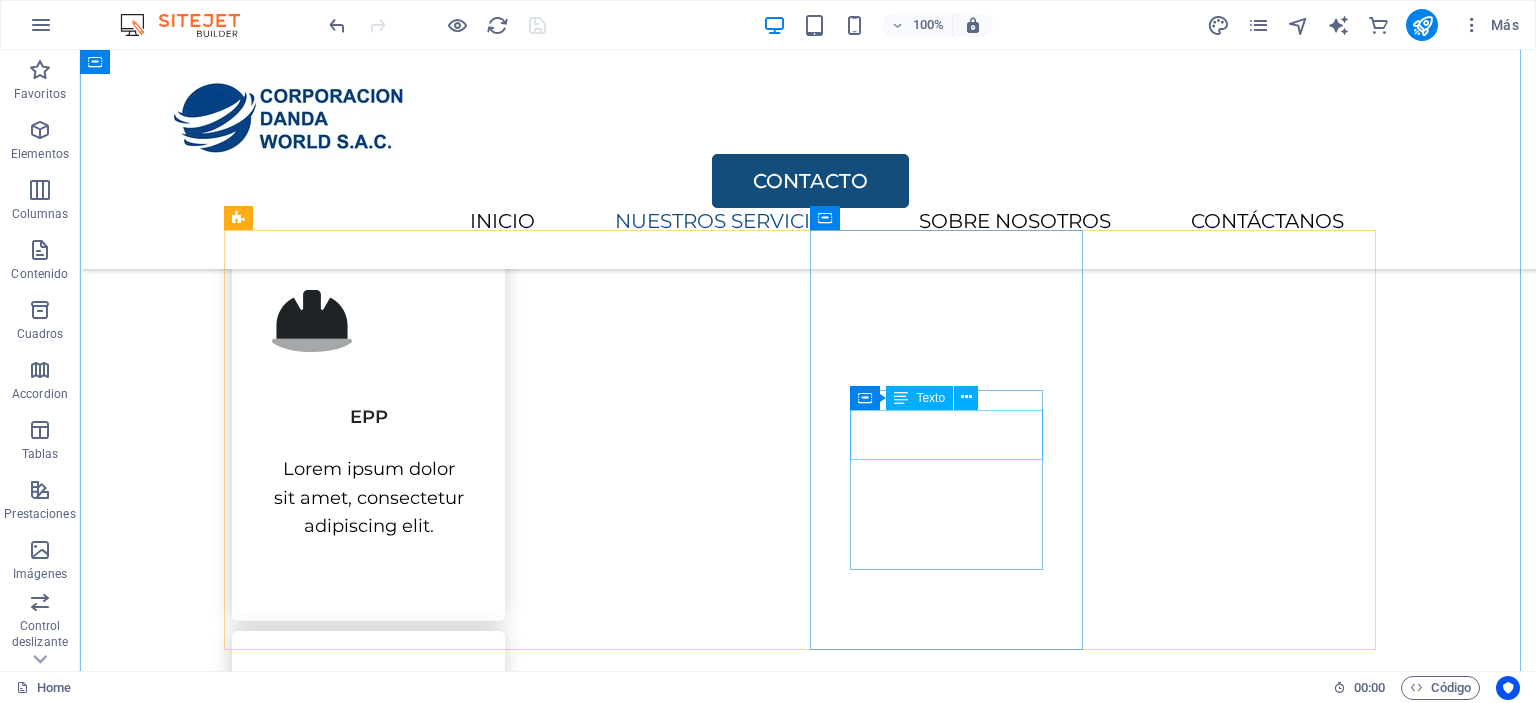 click on "Storage" at bounding box center (368, 1267) 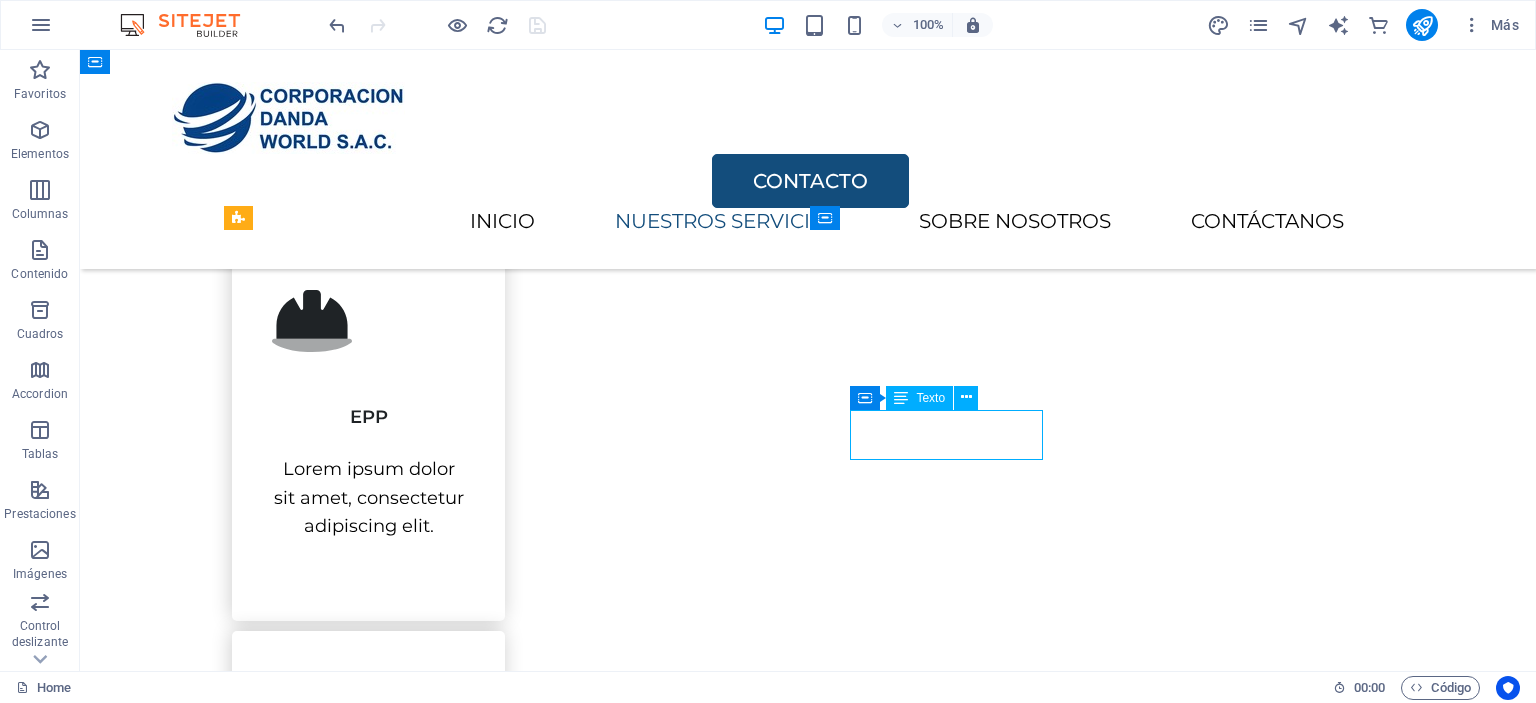 click on "Storage" at bounding box center [368, 1267] 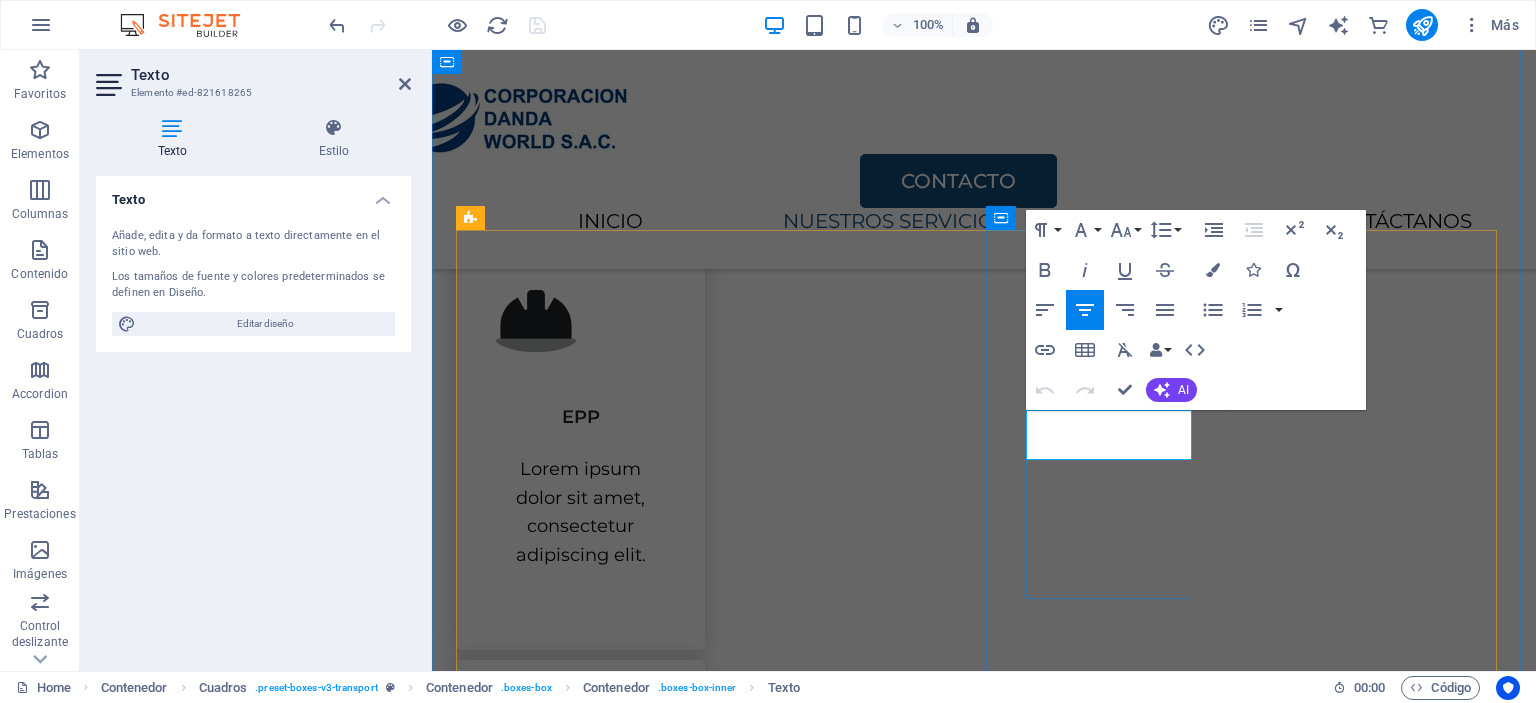 click on "Storage" at bounding box center [581, 1335] 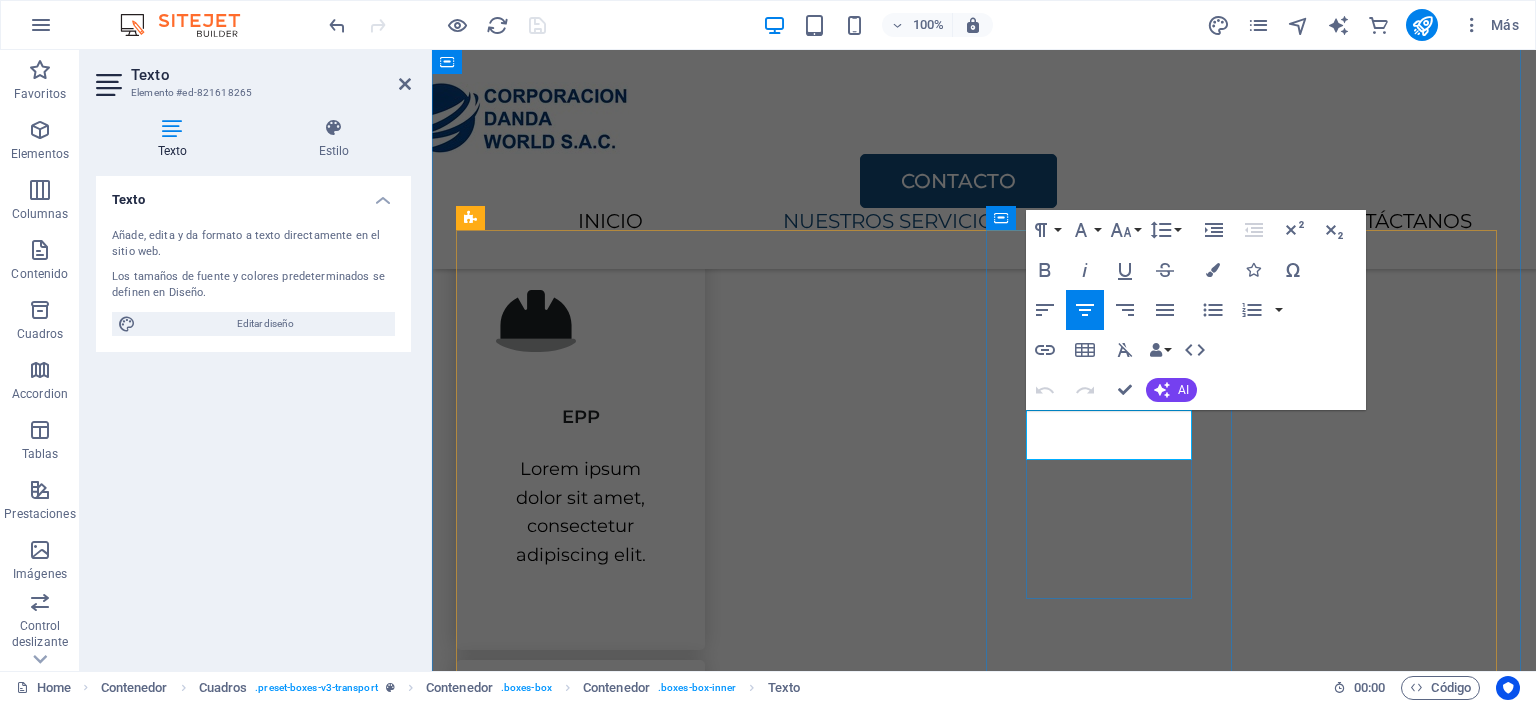 click on "Storage" at bounding box center [581, 1335] 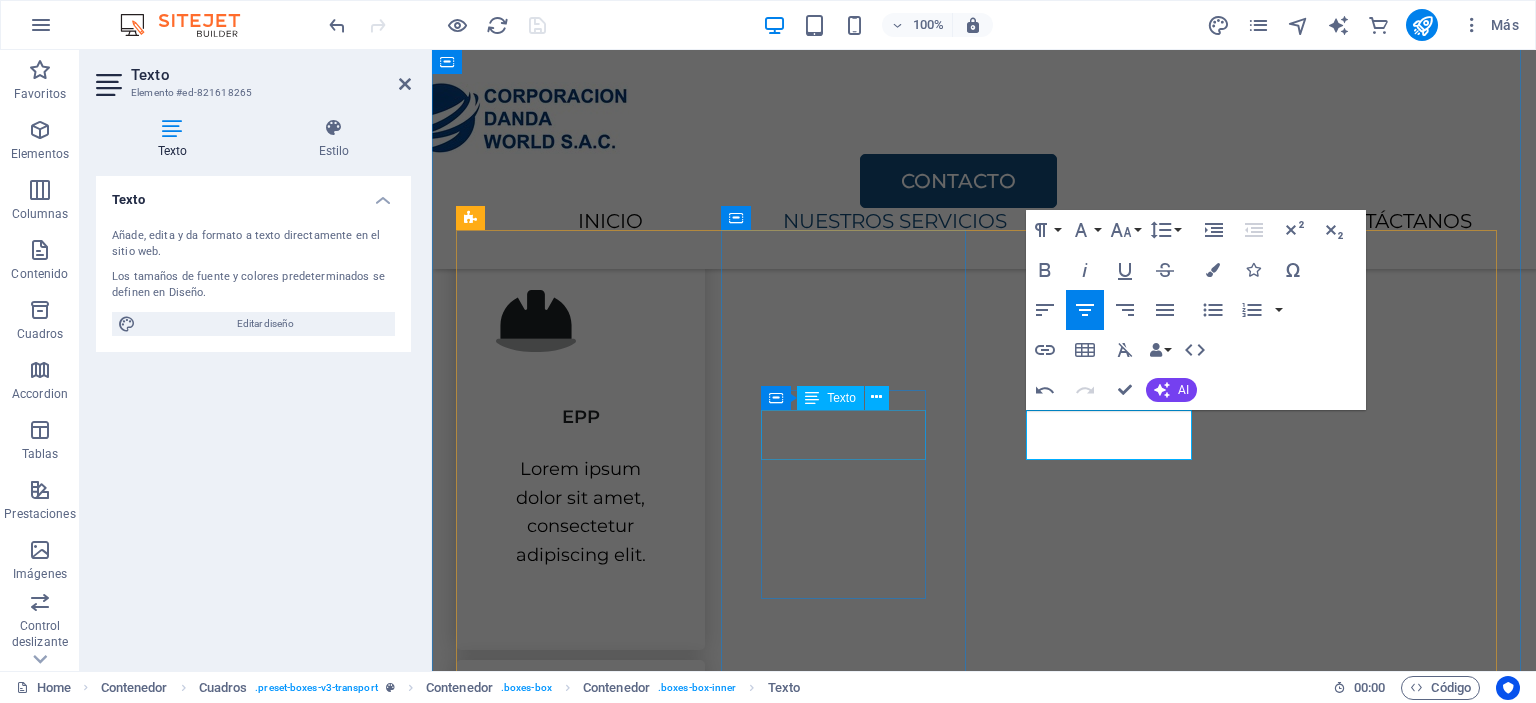 click on "Transportation" at bounding box center (580, 865) 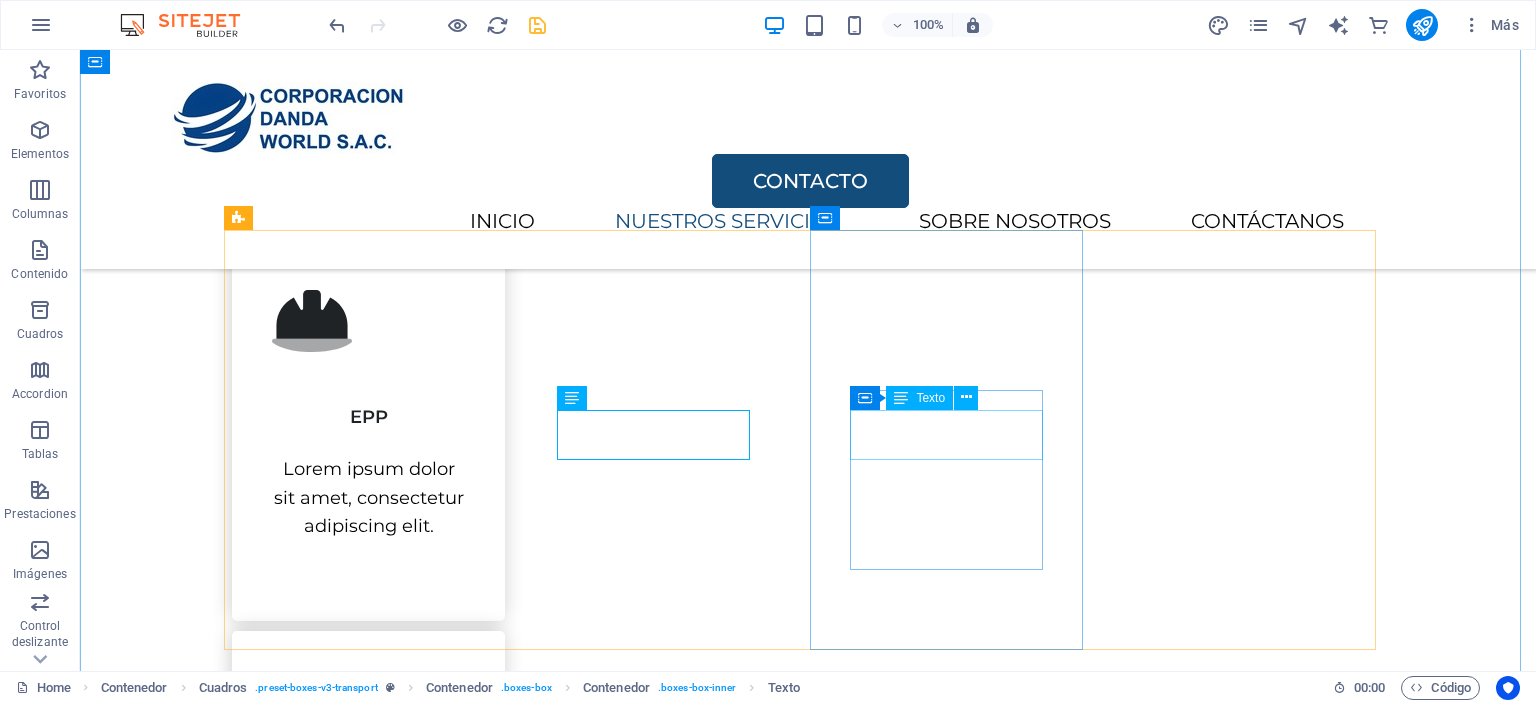 click on "Consultoria" at bounding box center (368, 1267) 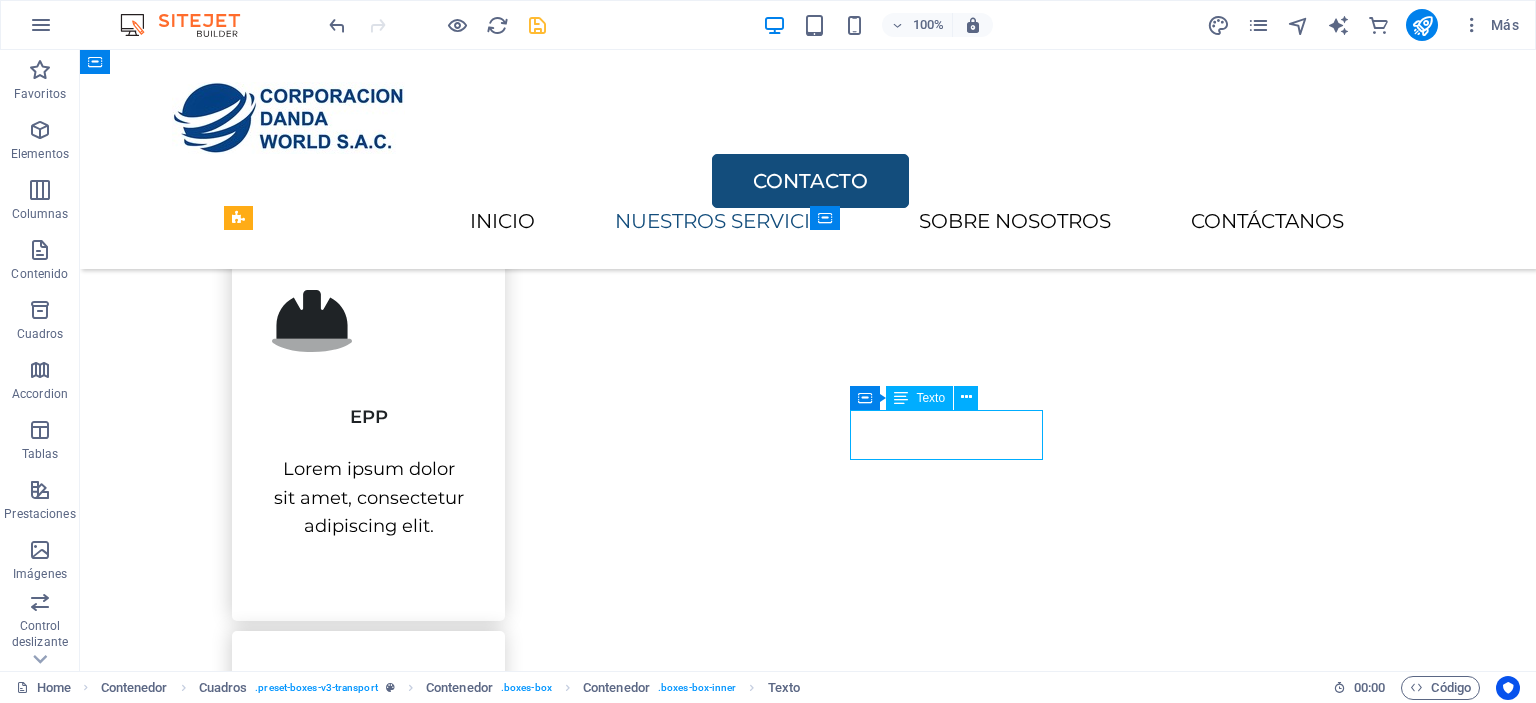 click on "Consultoria" at bounding box center [368, 1267] 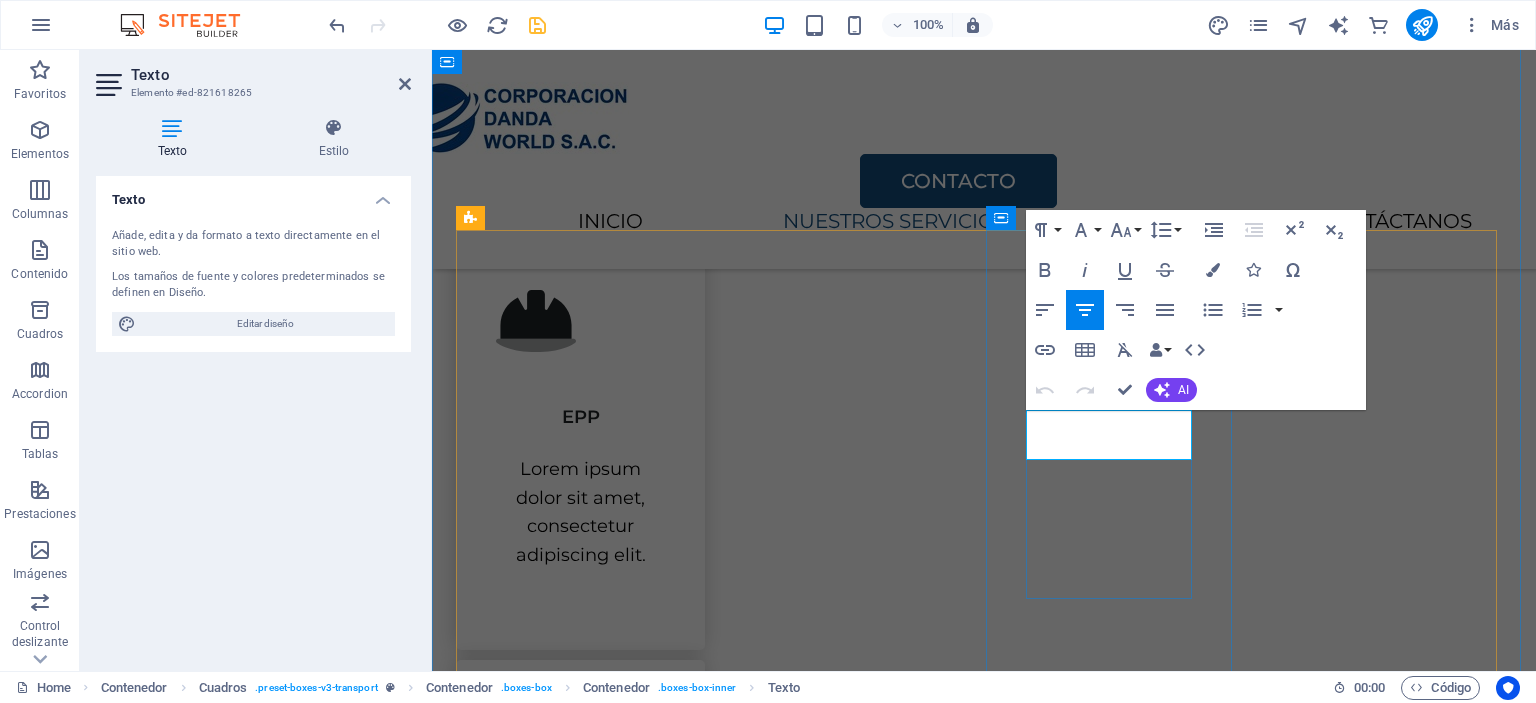 type 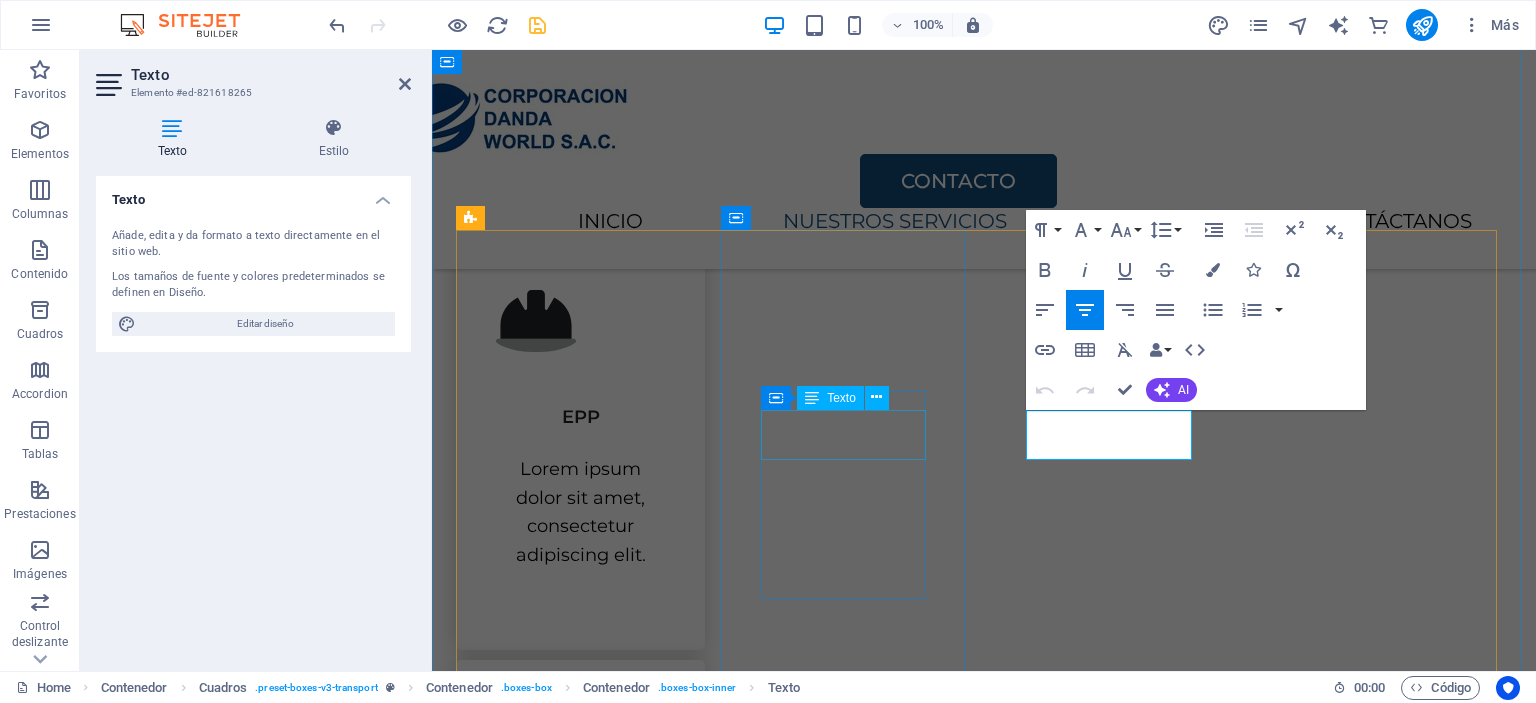 click on "Transportation" at bounding box center [580, 865] 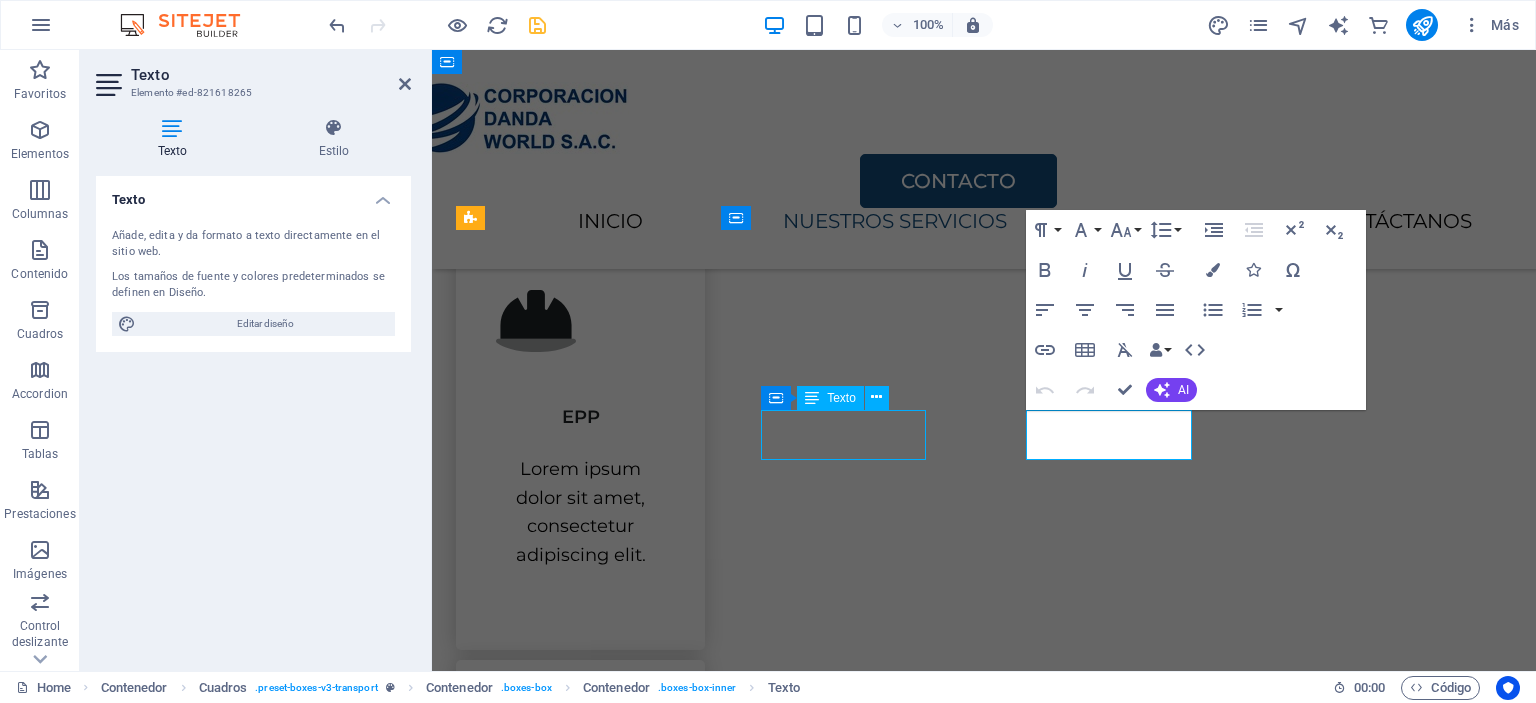 click on ".fa-secondary{opacity:.4} EPP Lorem ipsum dolor sit amet, consectetur adipiscing elit. Transportation Lorem ipsum dolor sit amet, consectetur adipiscing elit. Consultoría Lorem ipsum dolor sit amet, consectetur adipiscing elit. Mantenimiento Lorem ipsum dolor sit amet, consectetur adipiscing elit." at bounding box center [984, 1114] 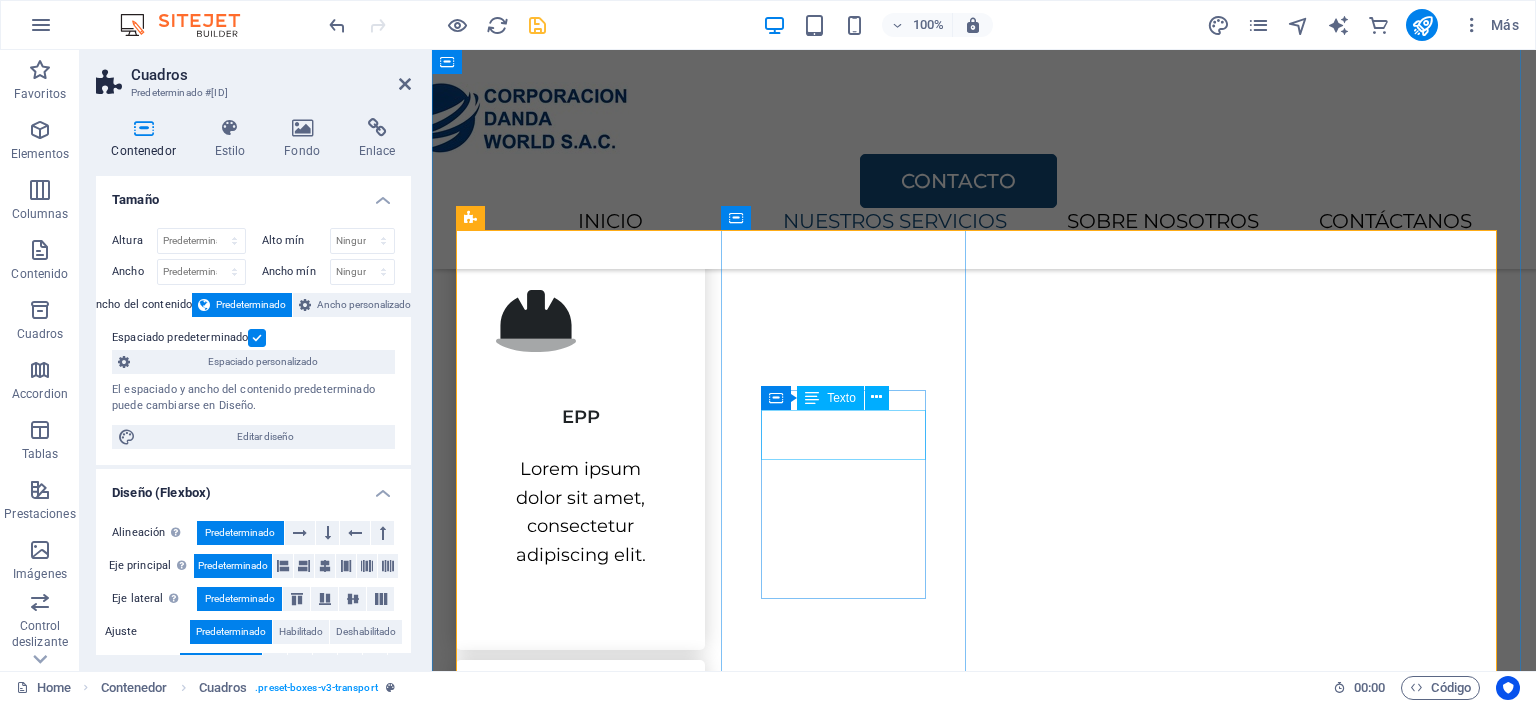 click on "Transportation" at bounding box center [580, 865] 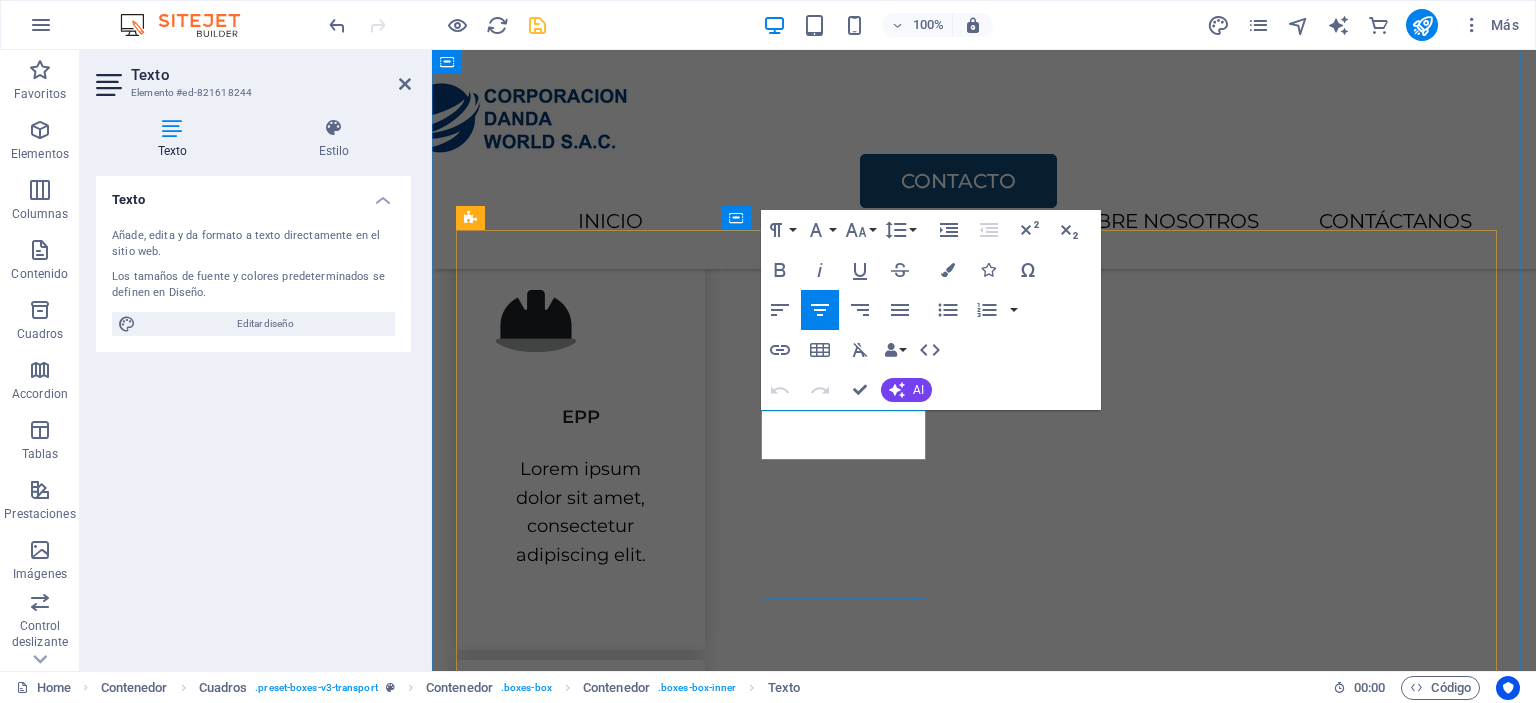 click on "Transportation" at bounding box center [581, 876] 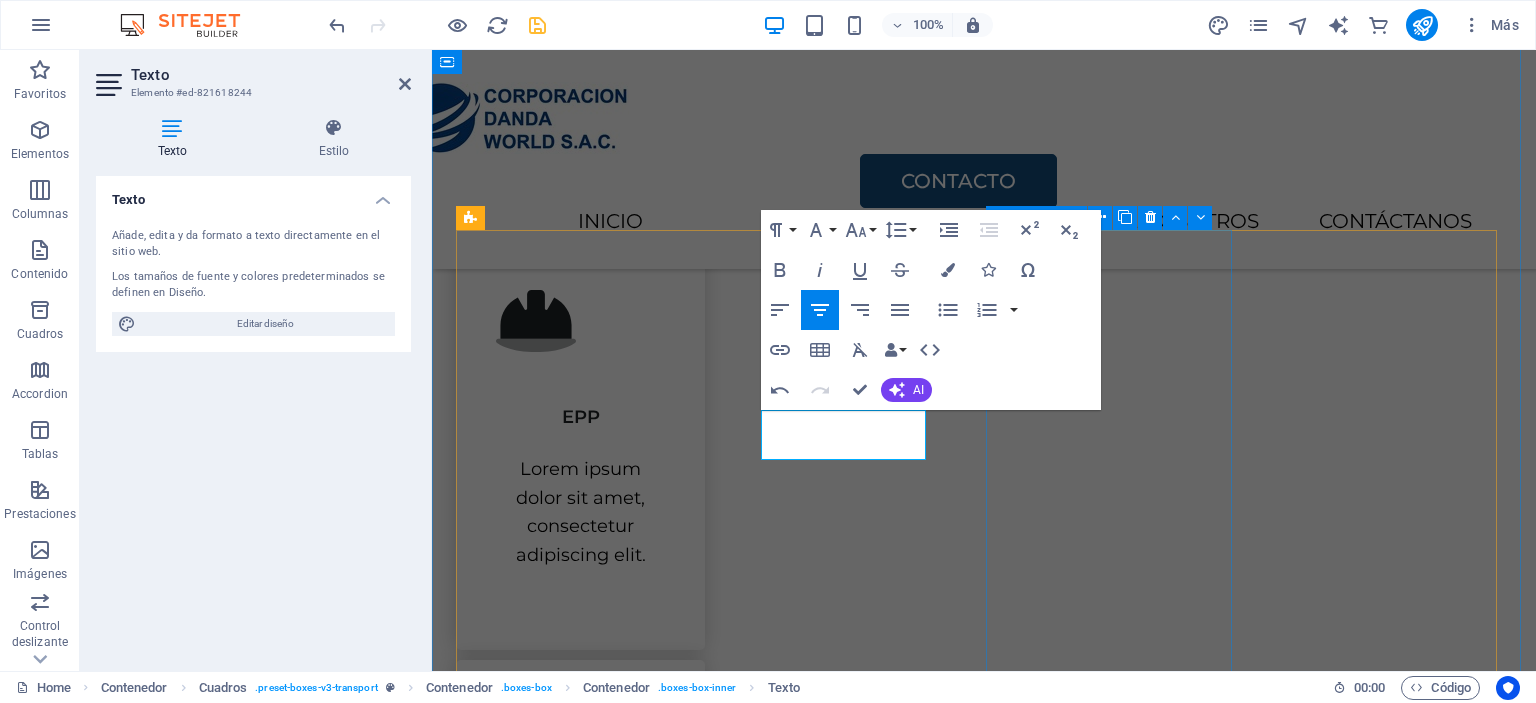 click on "Consultoría Lorem ipsum dolor sit amet, consectetur adipiscing elit." at bounding box center [580, 1343] 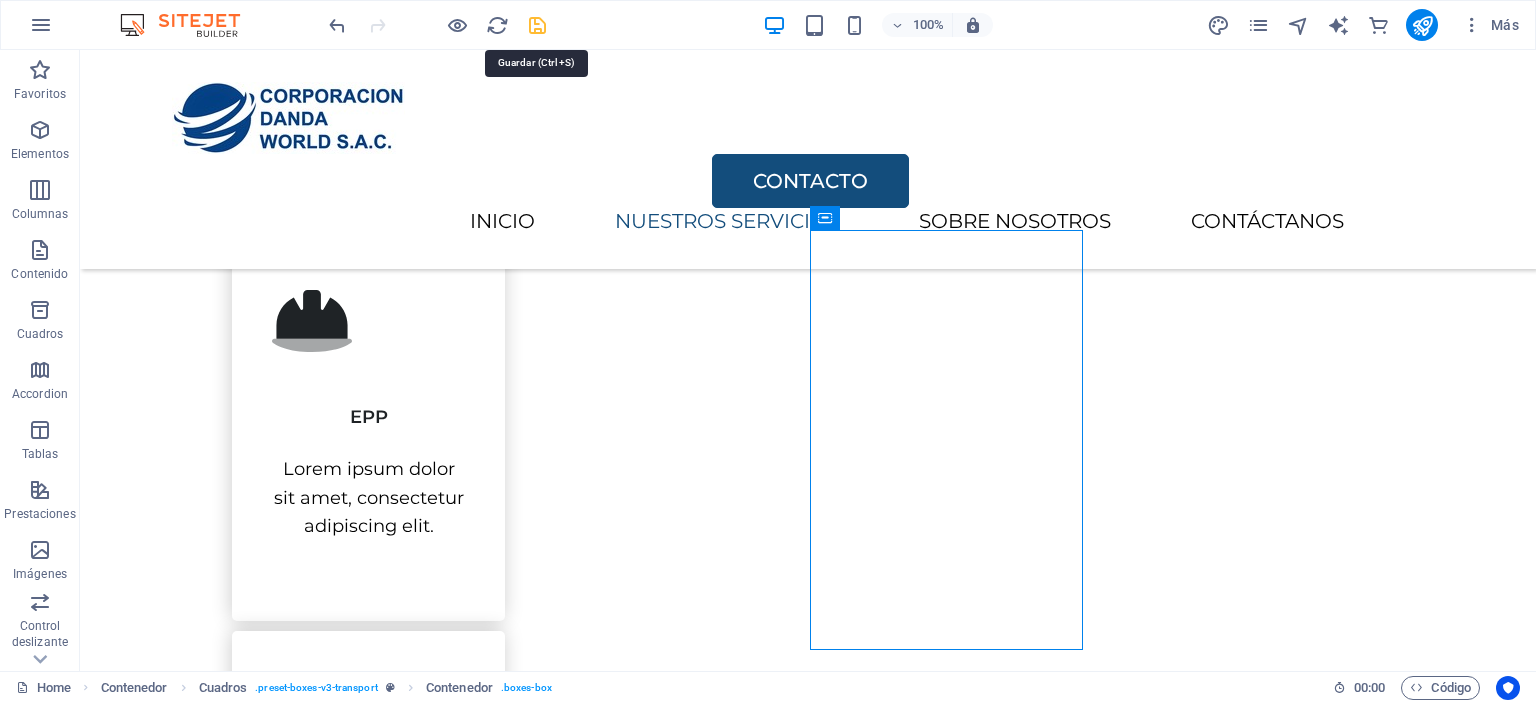 click at bounding box center (537, 25) 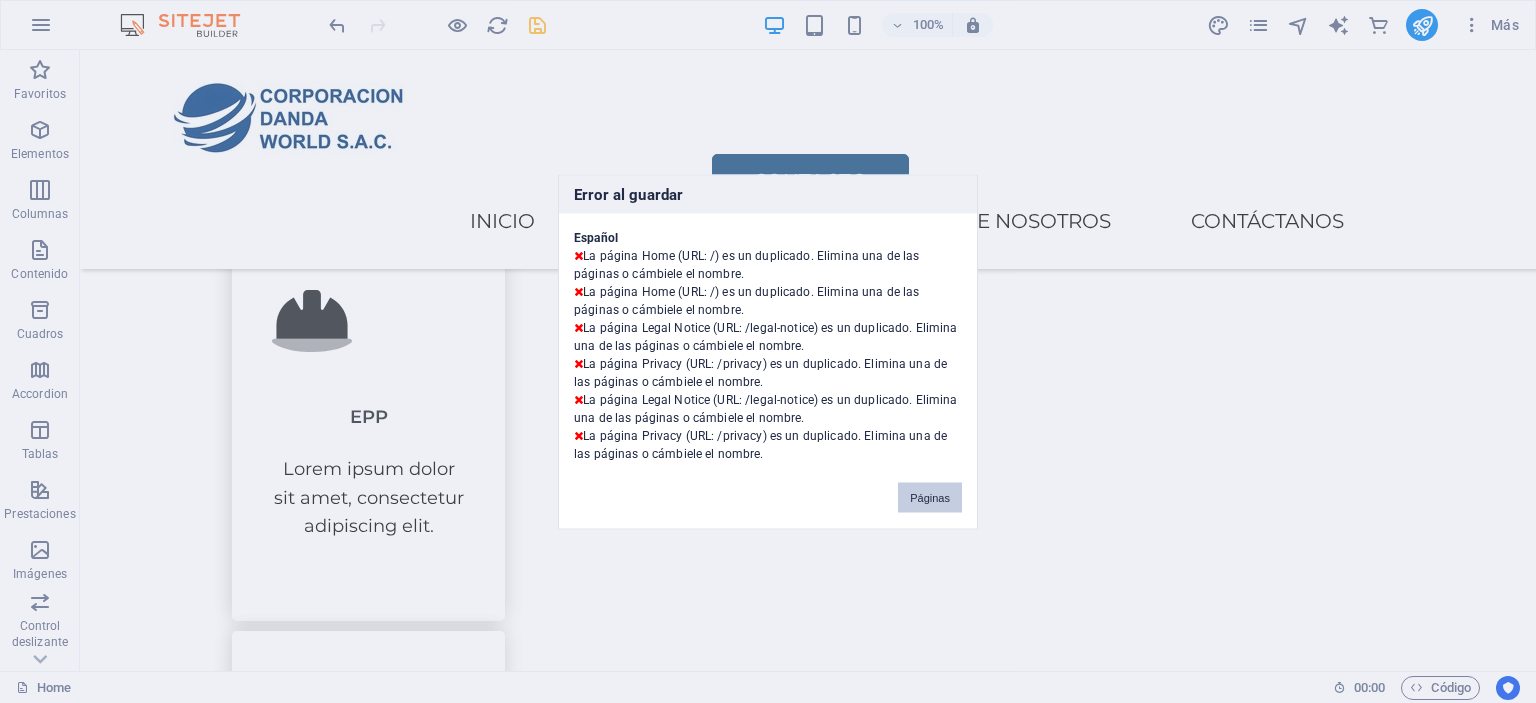 click on "Páginas" at bounding box center (930, 497) 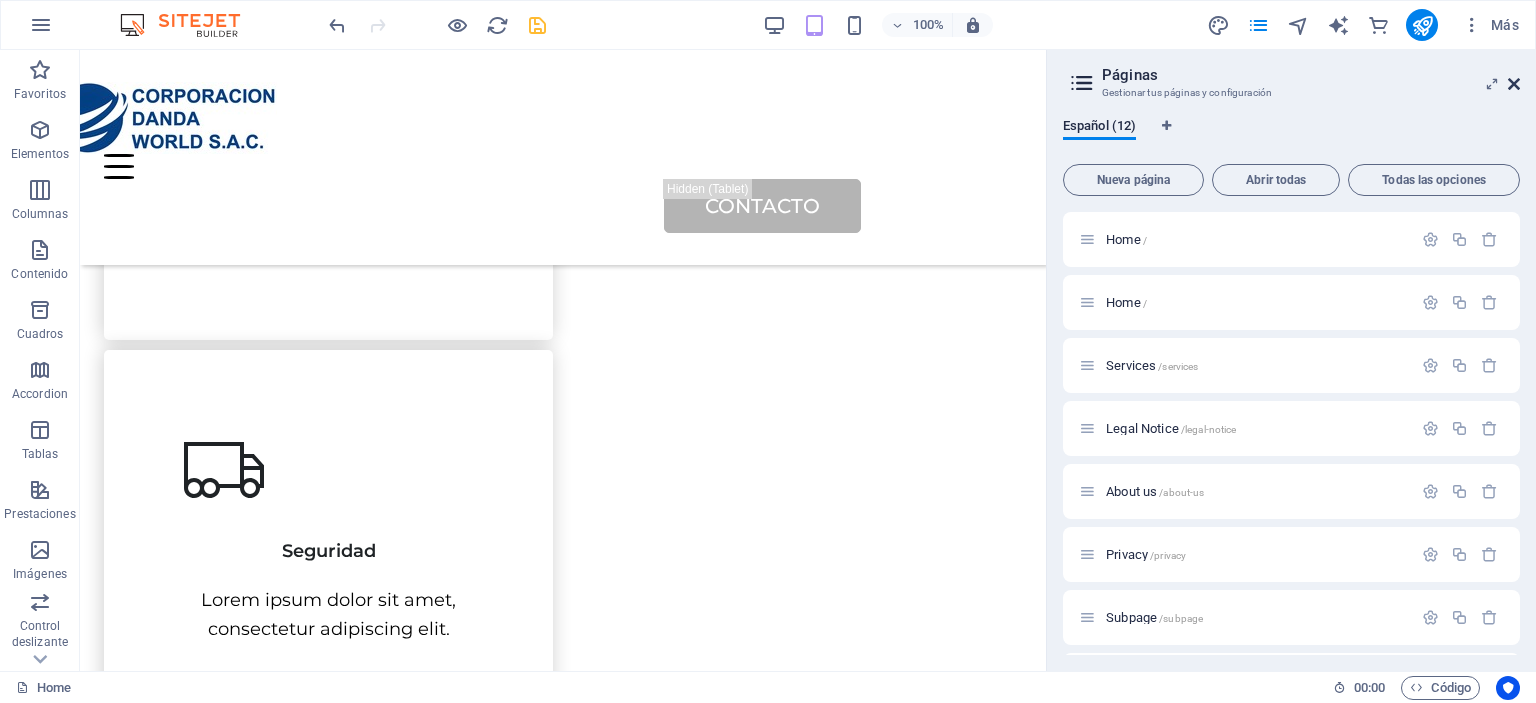 click at bounding box center [1514, 84] 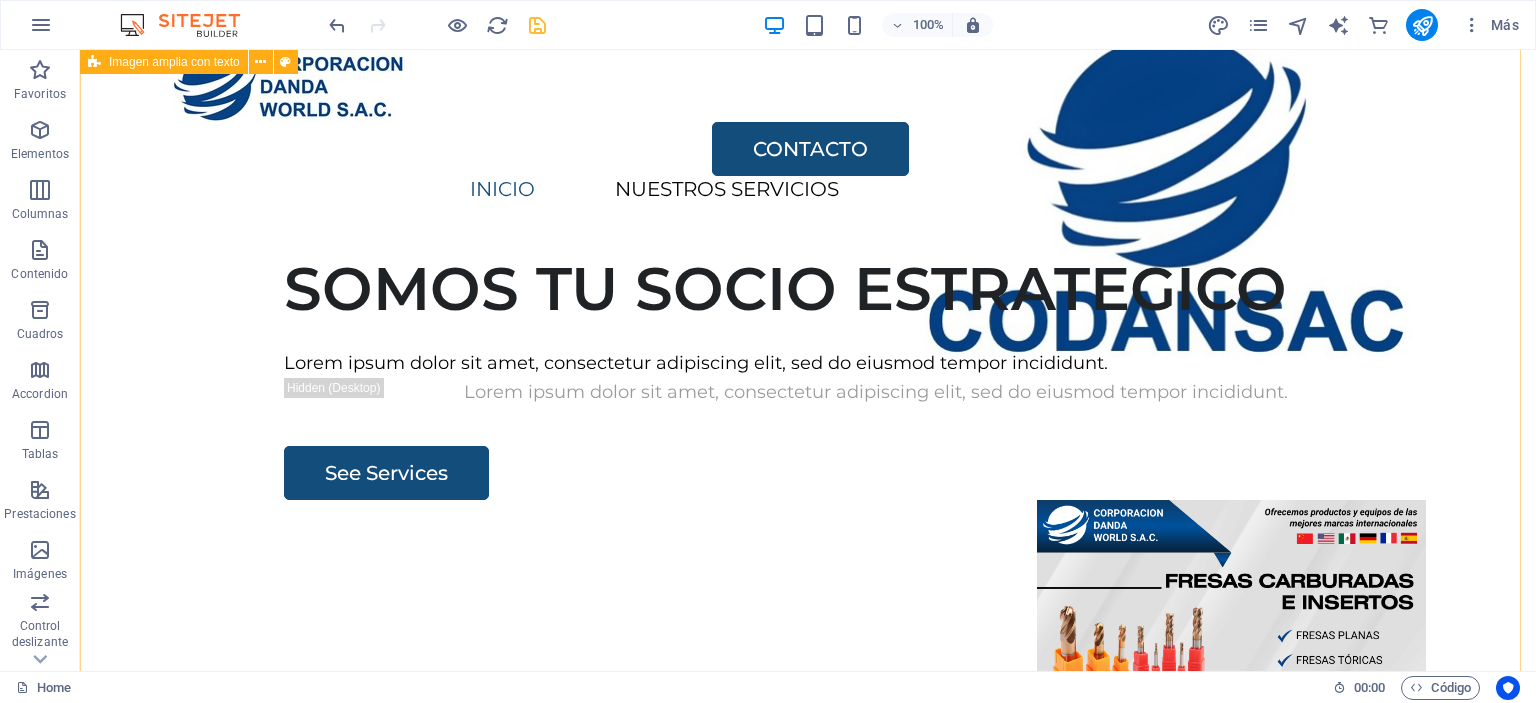 scroll, scrollTop: 3, scrollLeft: 0, axis: vertical 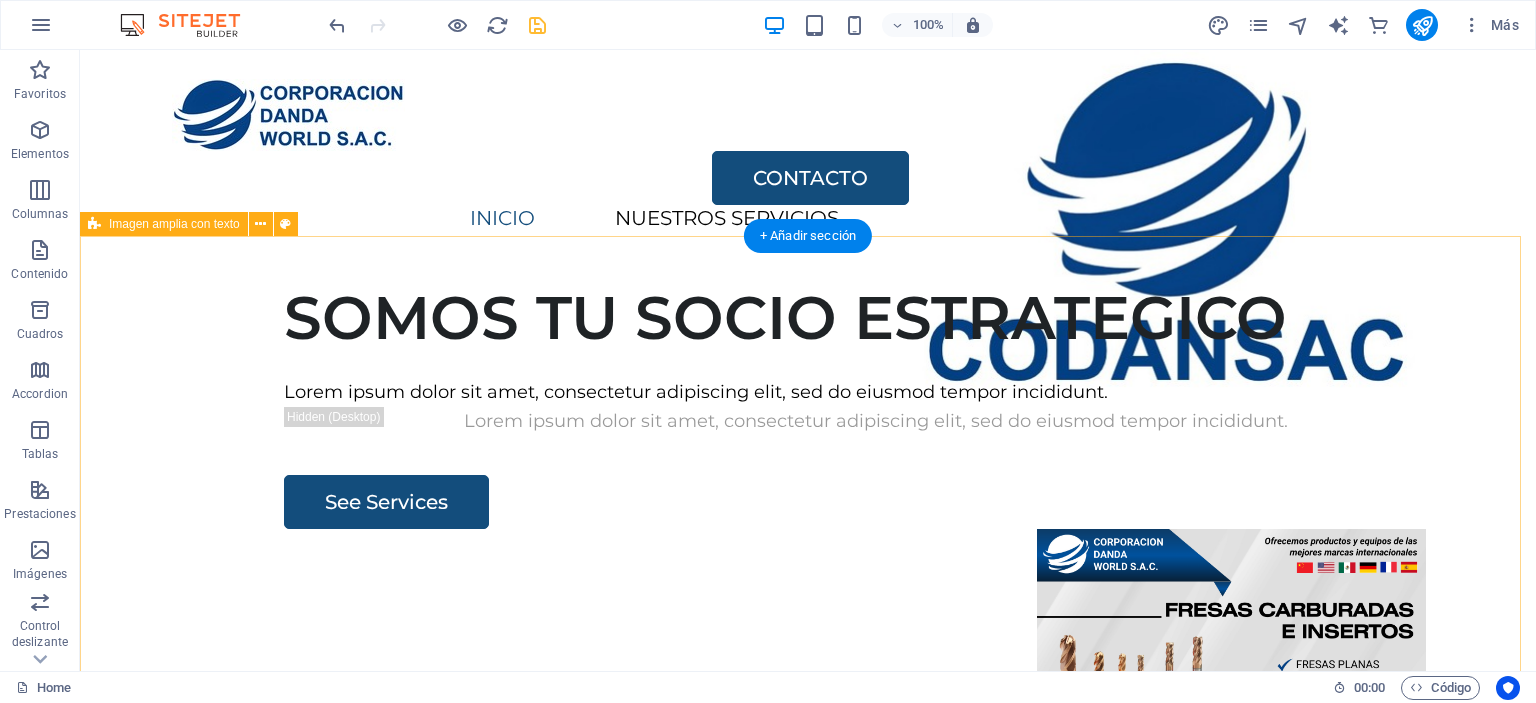 click on "SOMOS TU SOCIO ESTRATEGICO Lorem ipsum dolor sit amet, consectetur adipiscing elit, sed do eiusmod tempor incididunt. Lorem ipsum dolor sit amet, consectetur adipiscing elit, sed do eiusmod tempor incididunt. See Services" at bounding box center (808, 649) 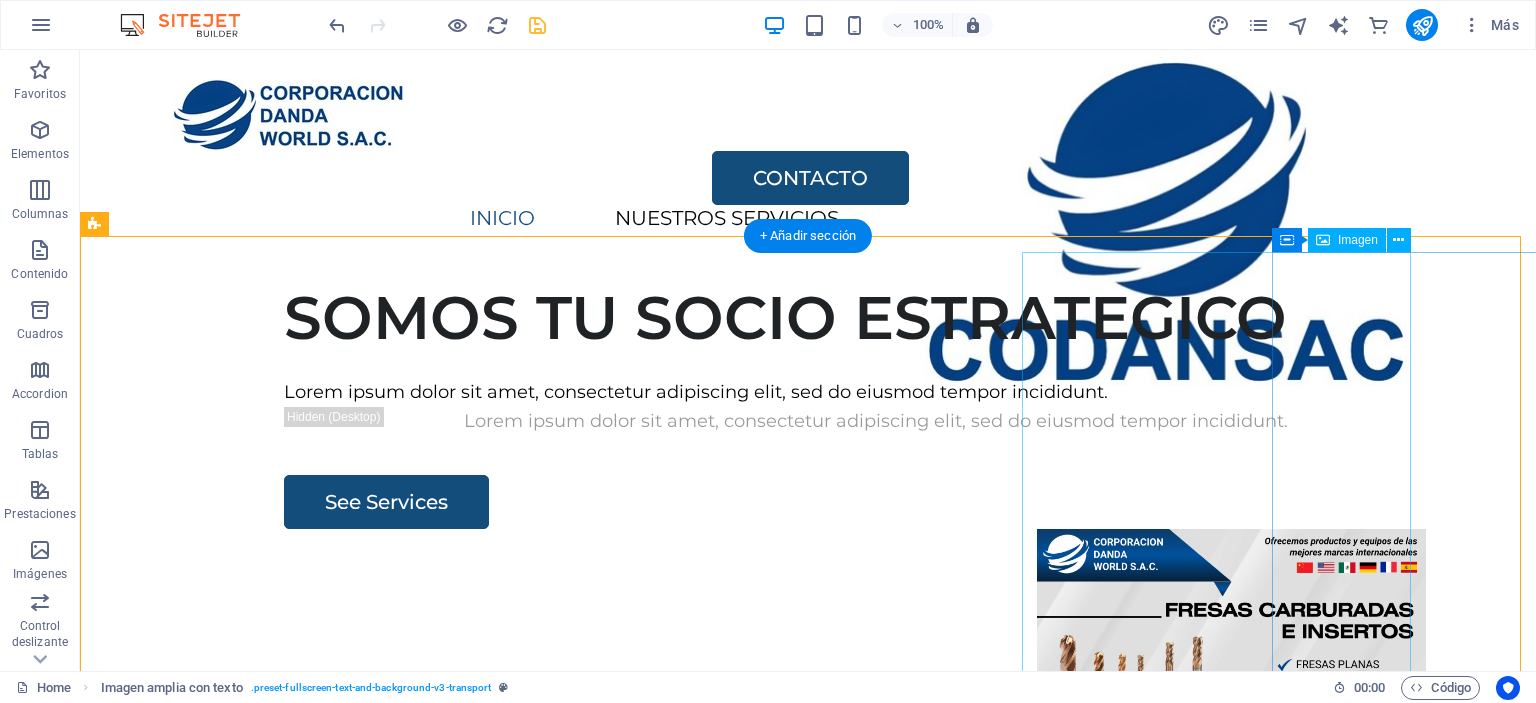 click at bounding box center [1231, 804] 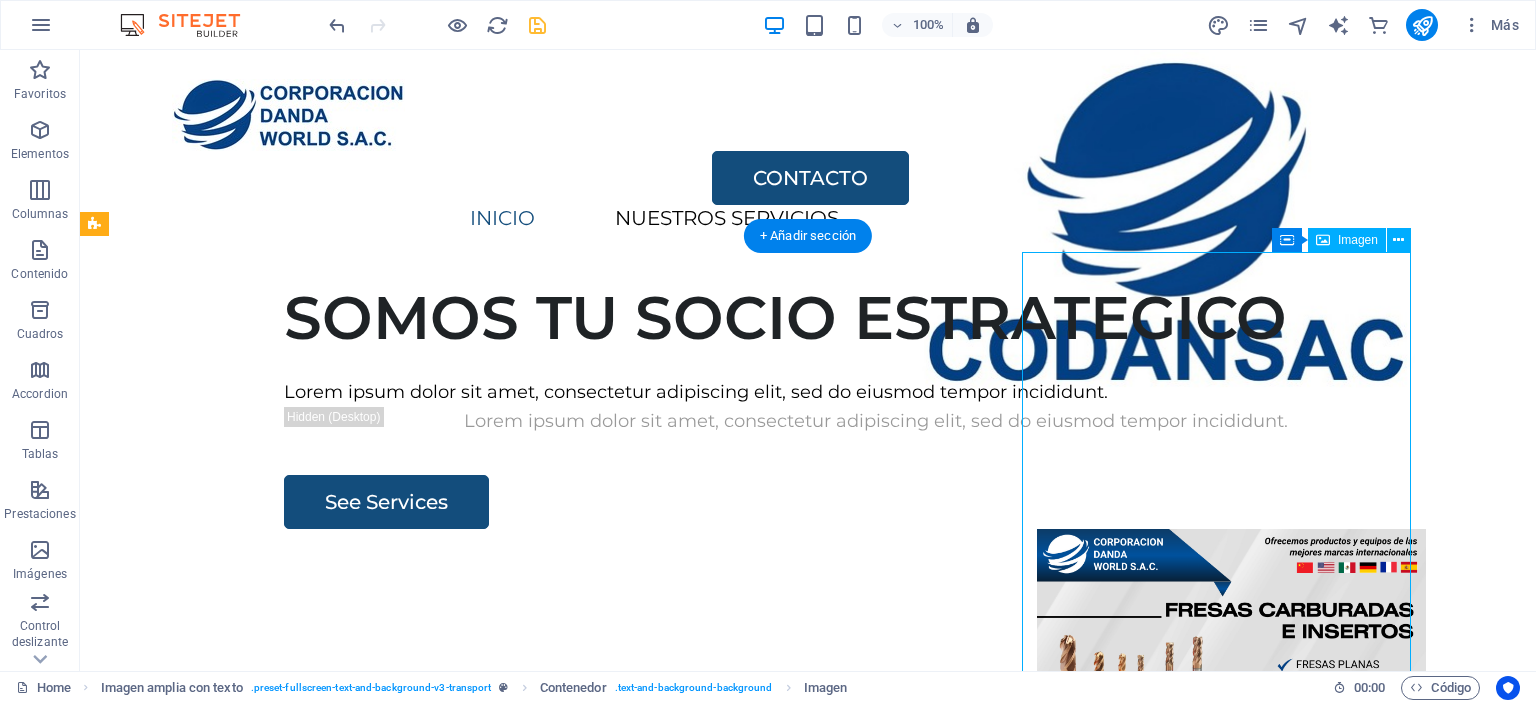 click at bounding box center [1231, 804] 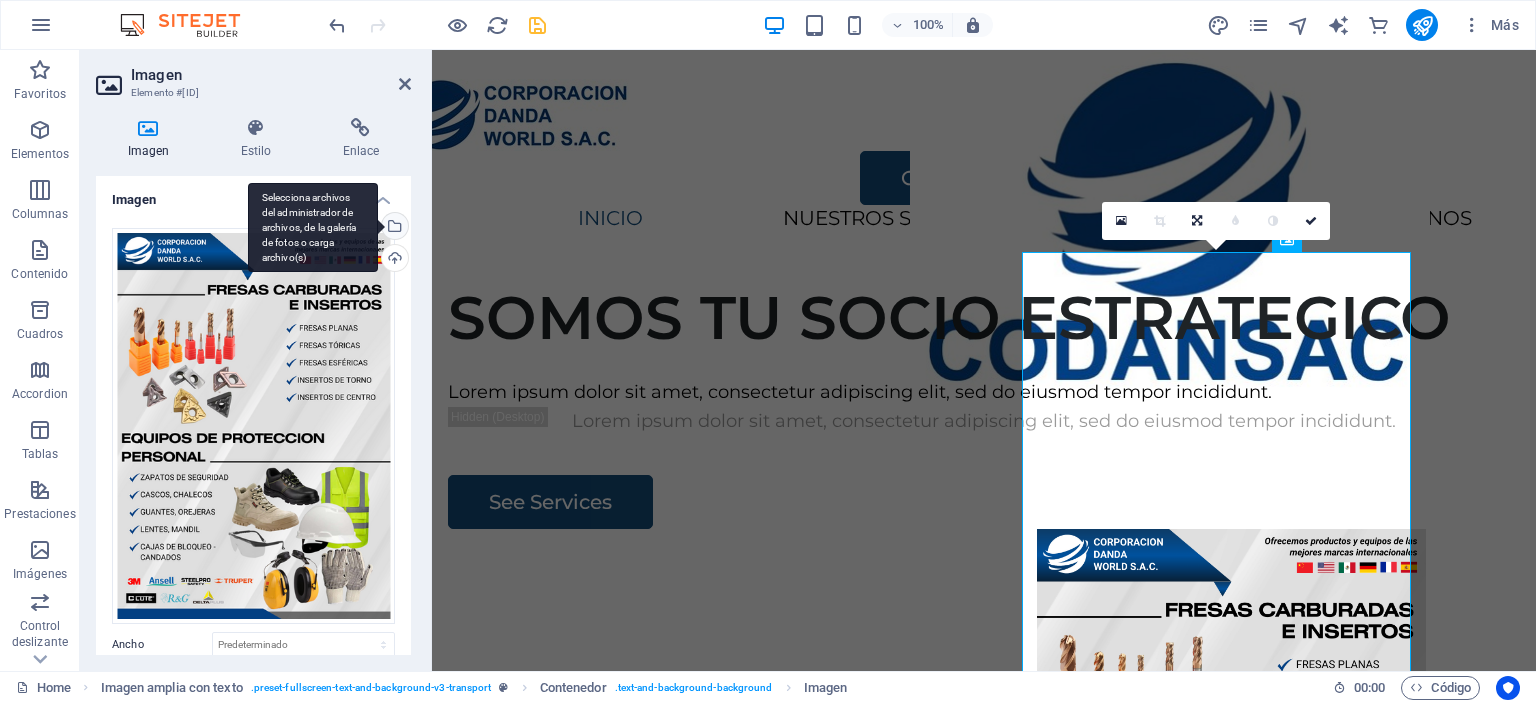 click on "Selecciona archivos del administrador de archivos, de la galería de fotos o carga archivo(s)" at bounding box center (313, 228) 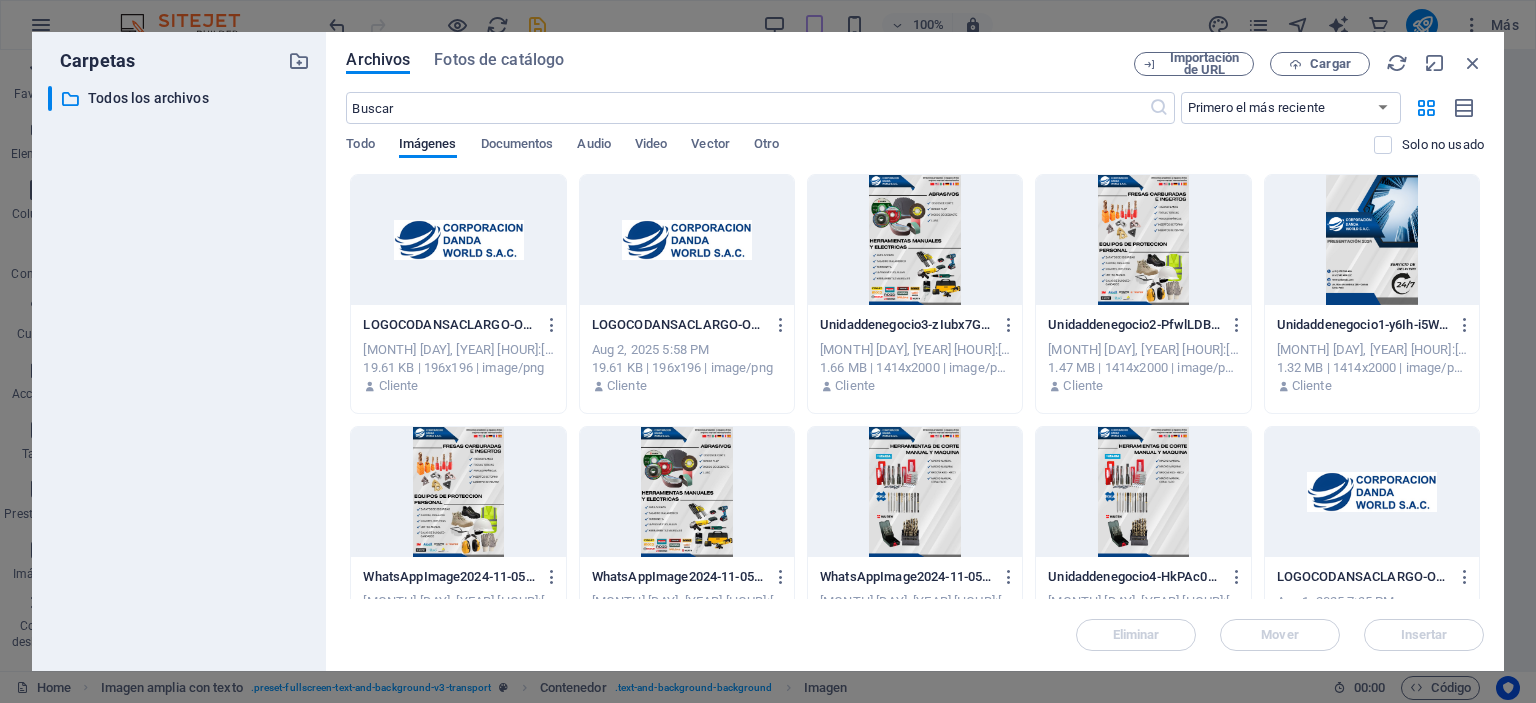 click at bounding box center (458, 240) 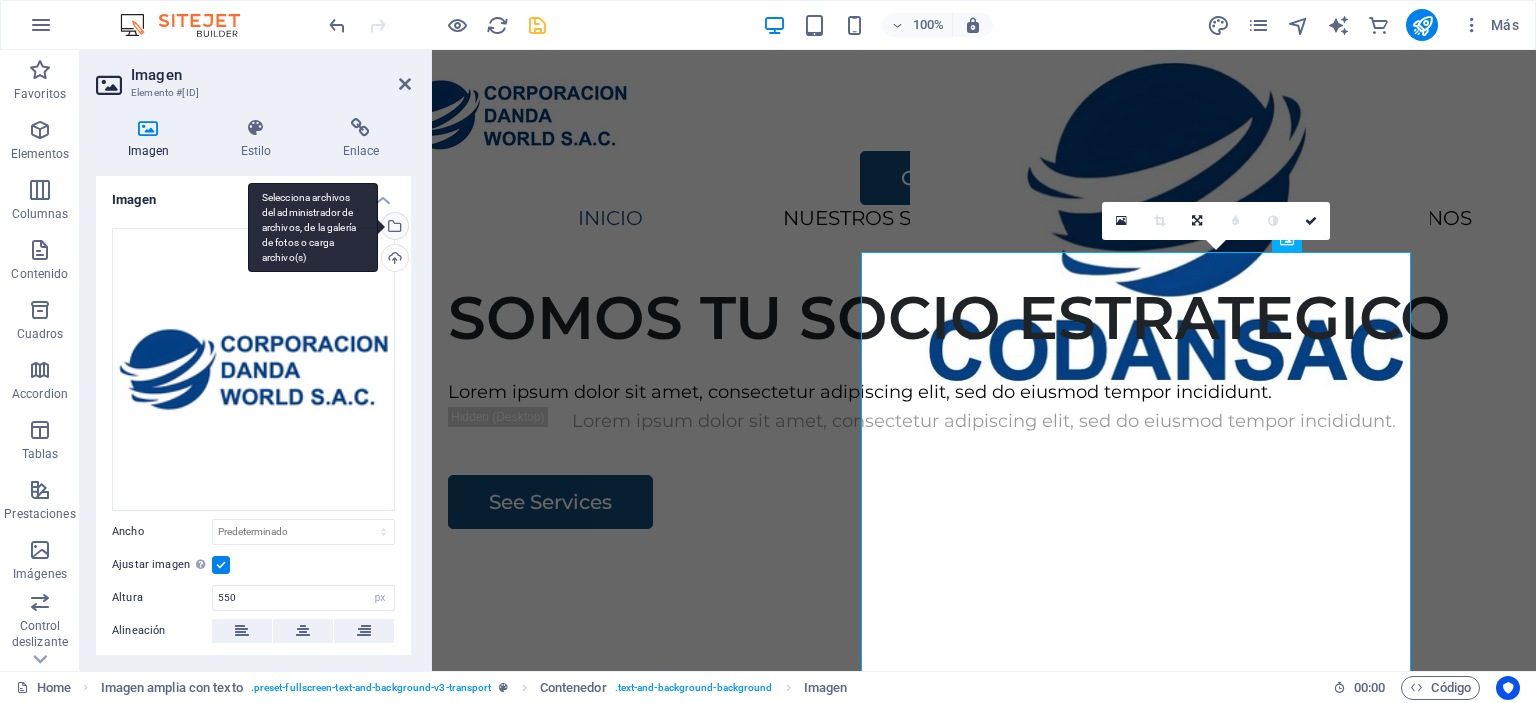 click on "Selecciona archivos del administrador de archivos, de la galería de fotos o carga archivo(s)" at bounding box center (313, 228) 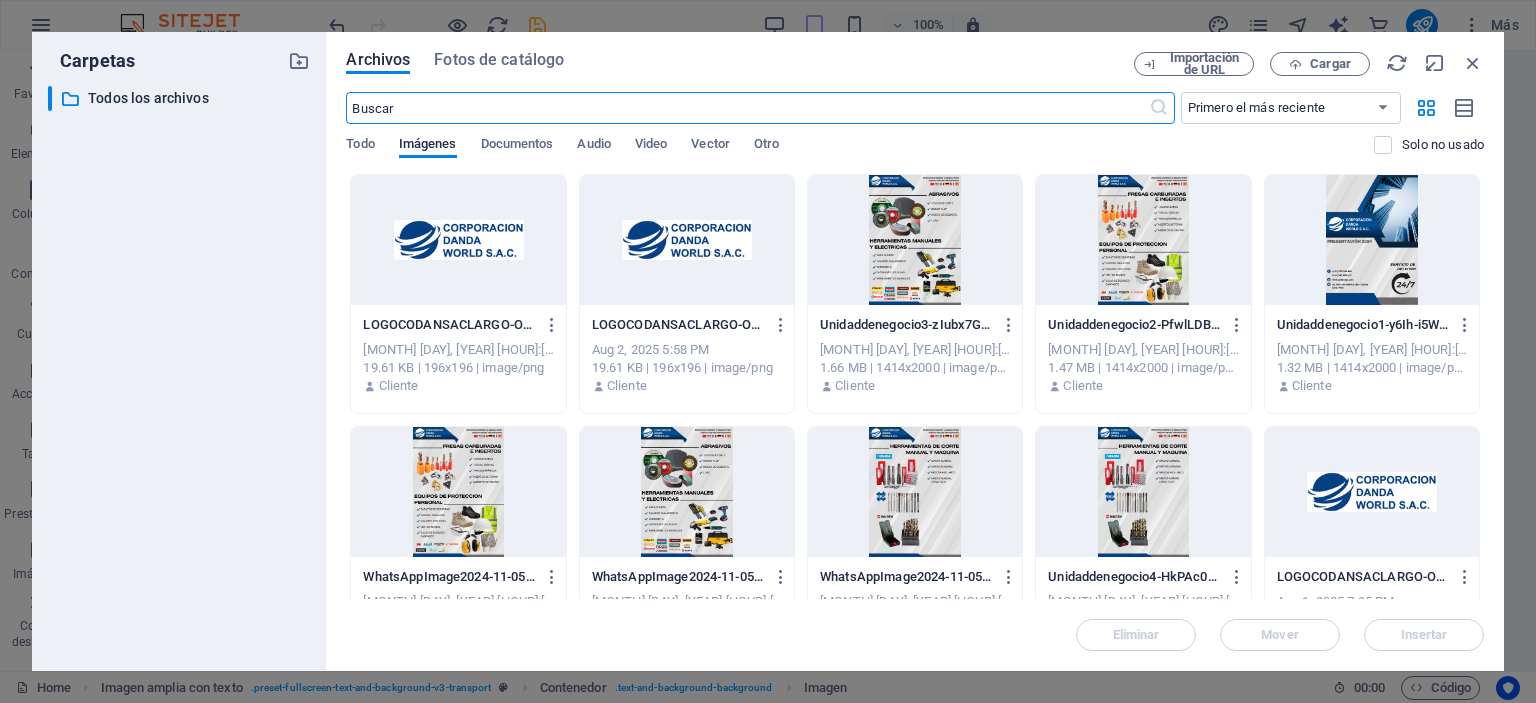 click at bounding box center (458, 240) 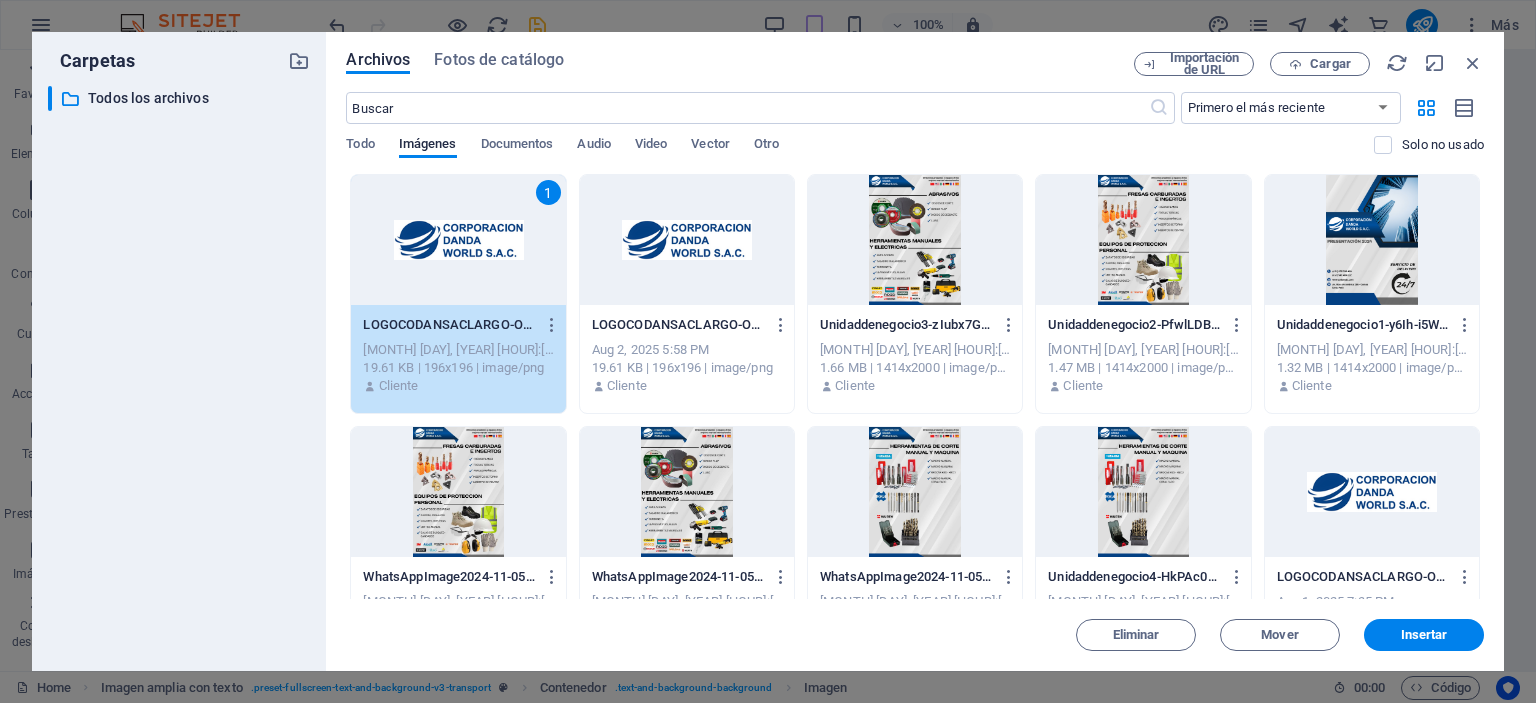 click at bounding box center [1372, 240] 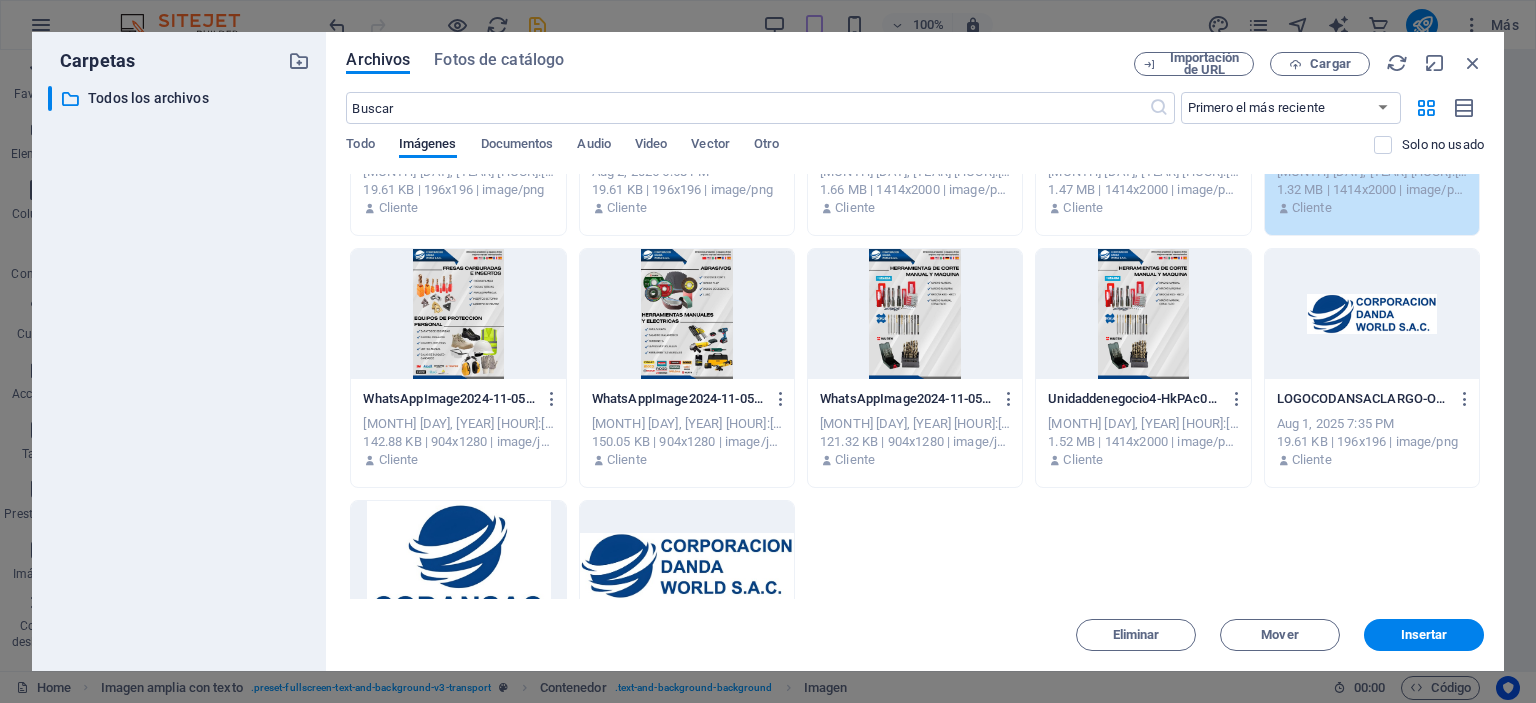 scroll, scrollTop: 179, scrollLeft: 0, axis: vertical 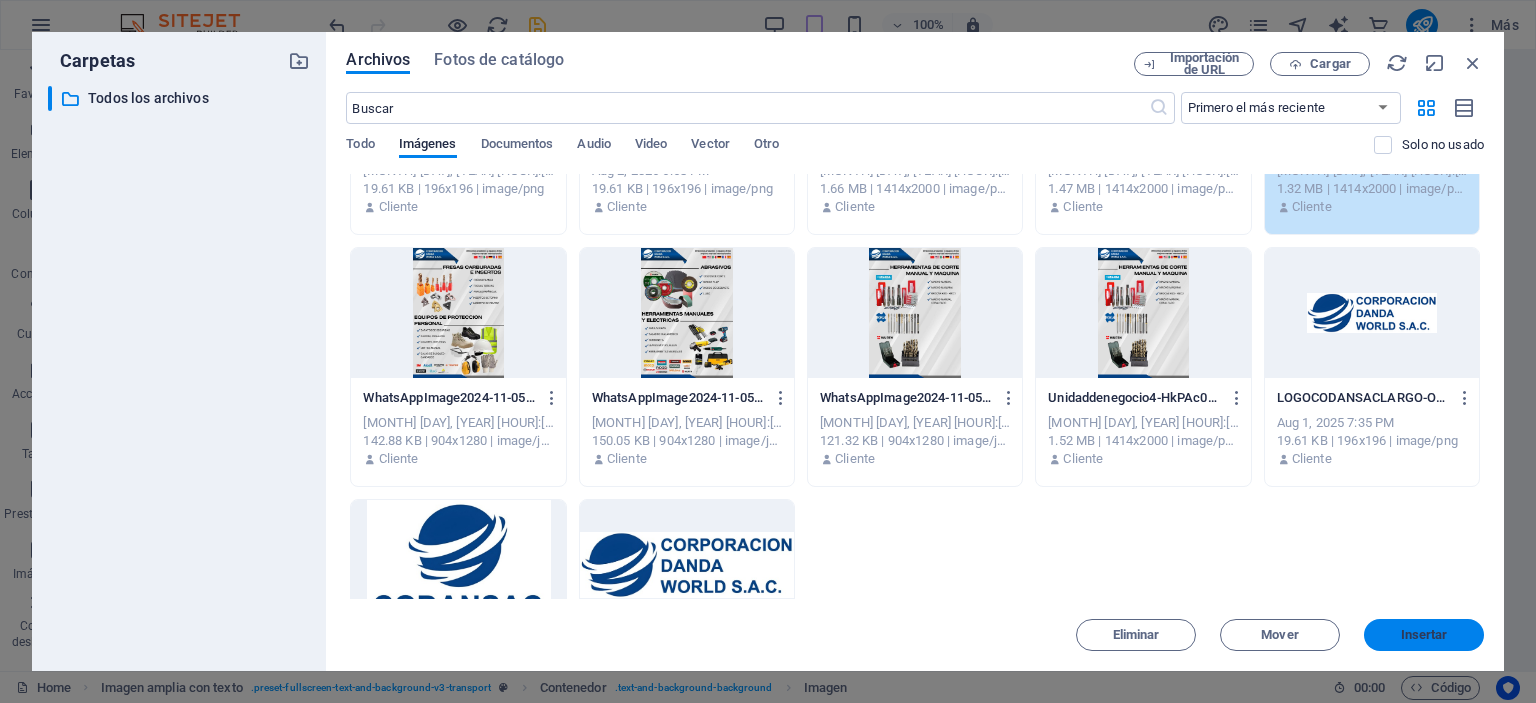 click on "Insertar" at bounding box center (1424, 635) 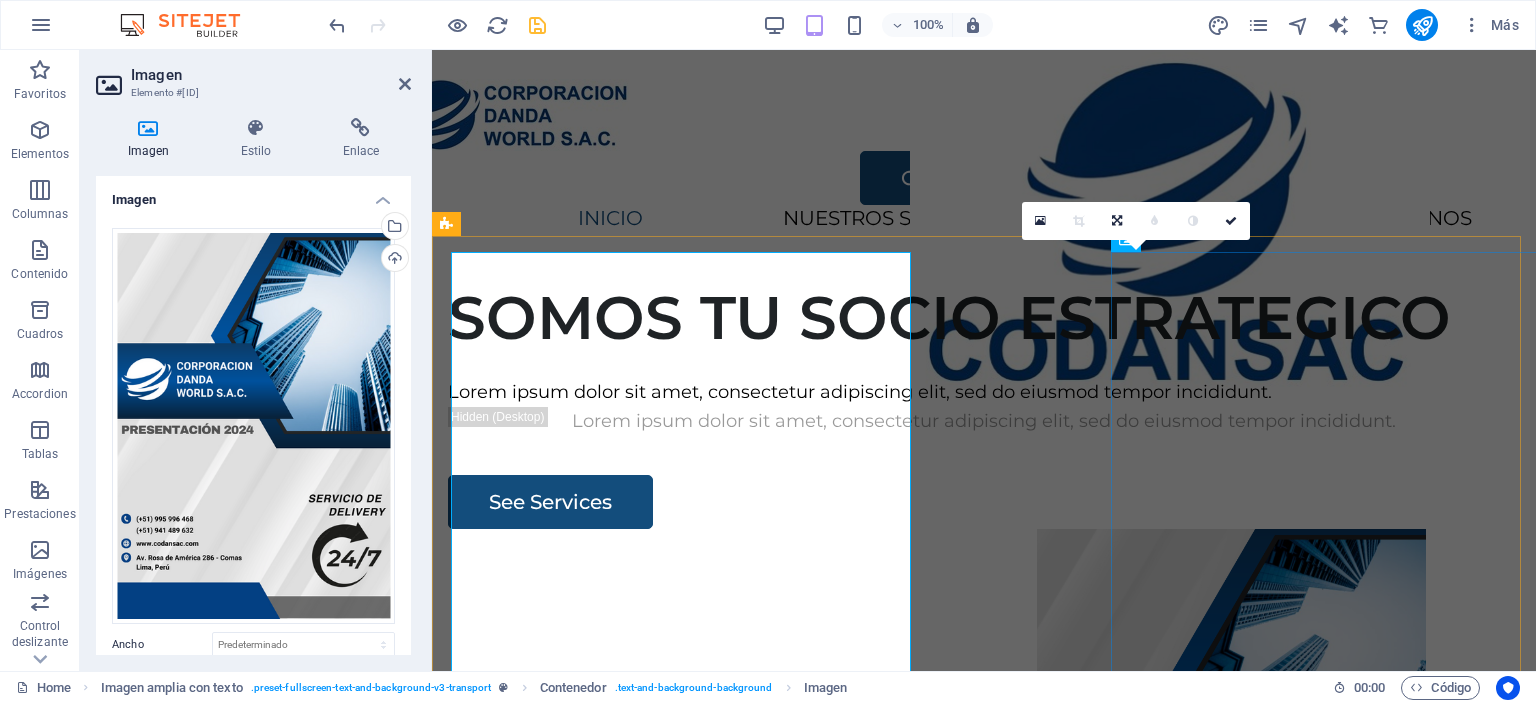 type on "550" 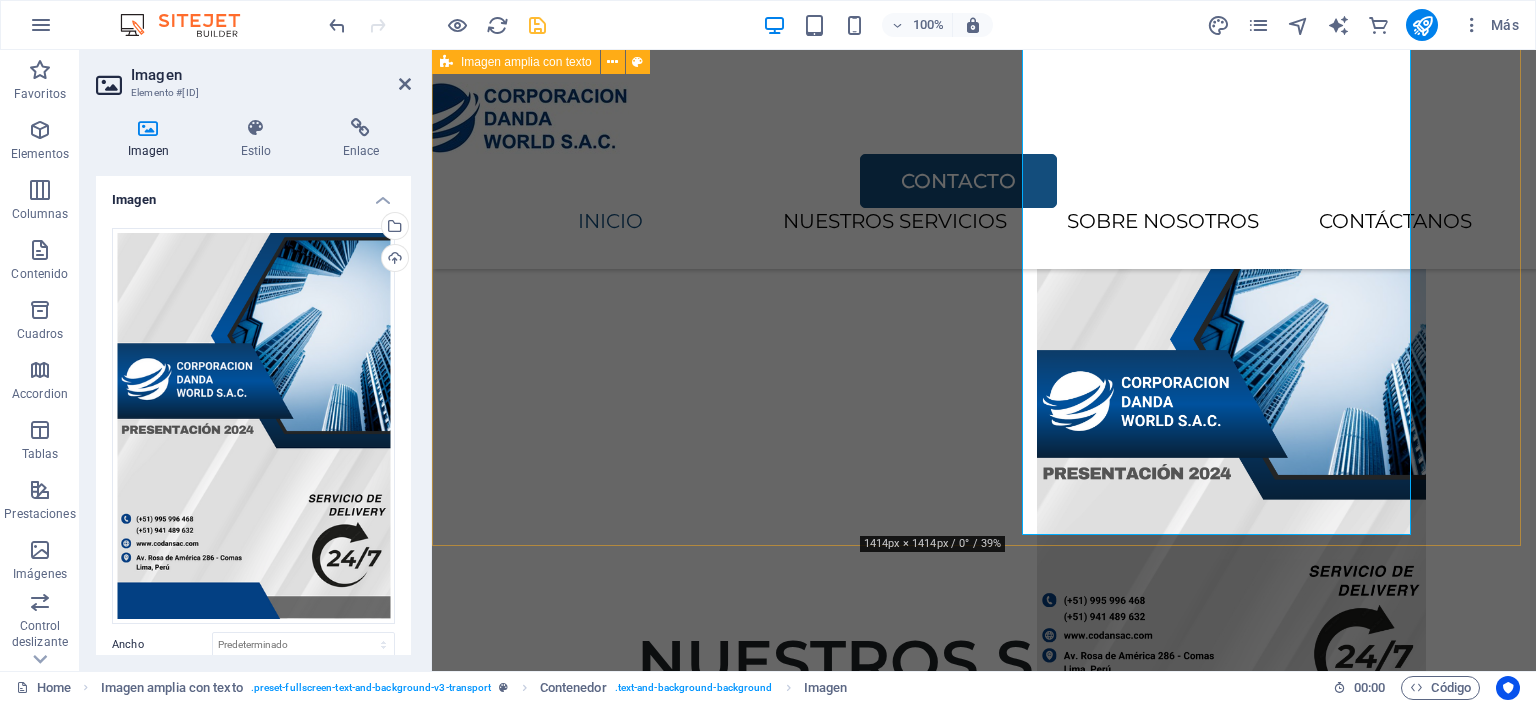 scroll, scrollTop: 343, scrollLeft: 0, axis: vertical 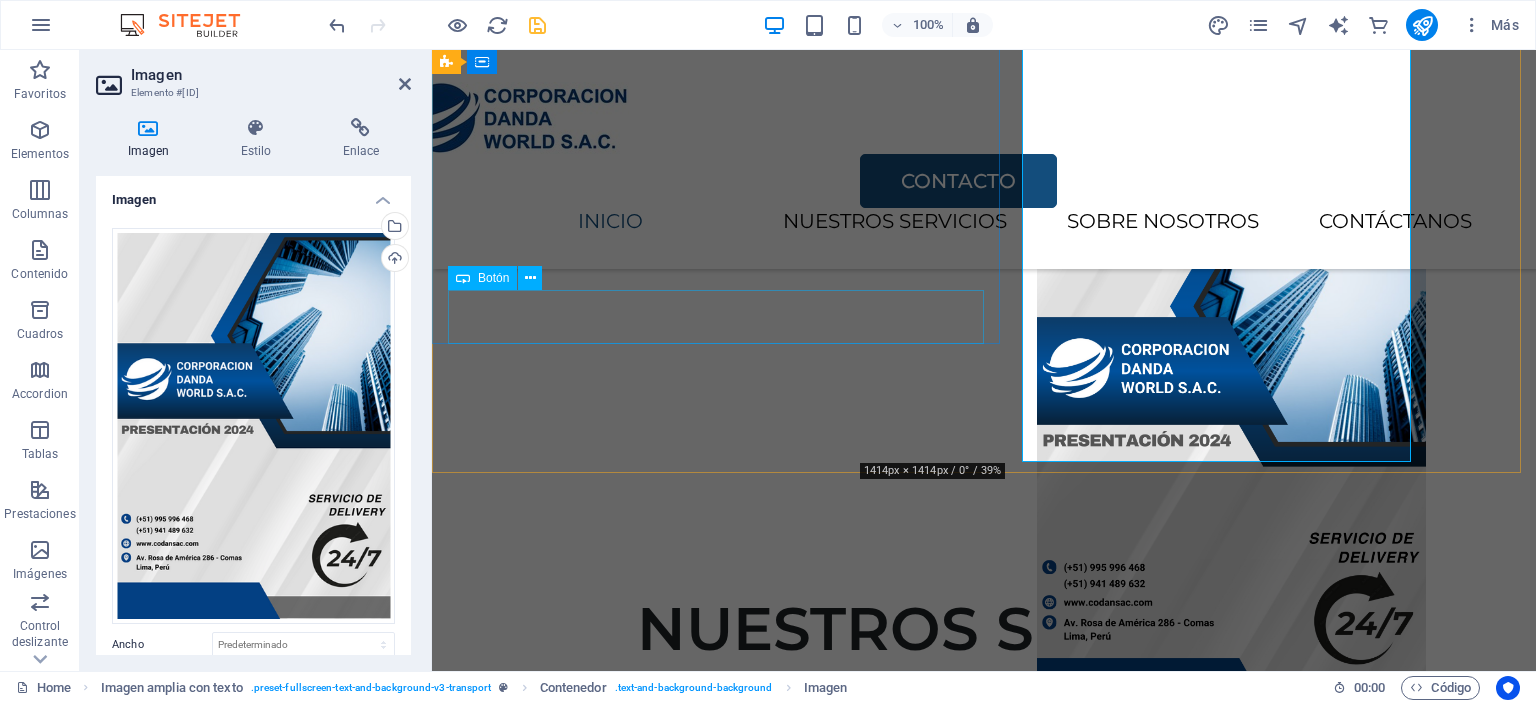 click on "See Services" at bounding box center (984, 133) 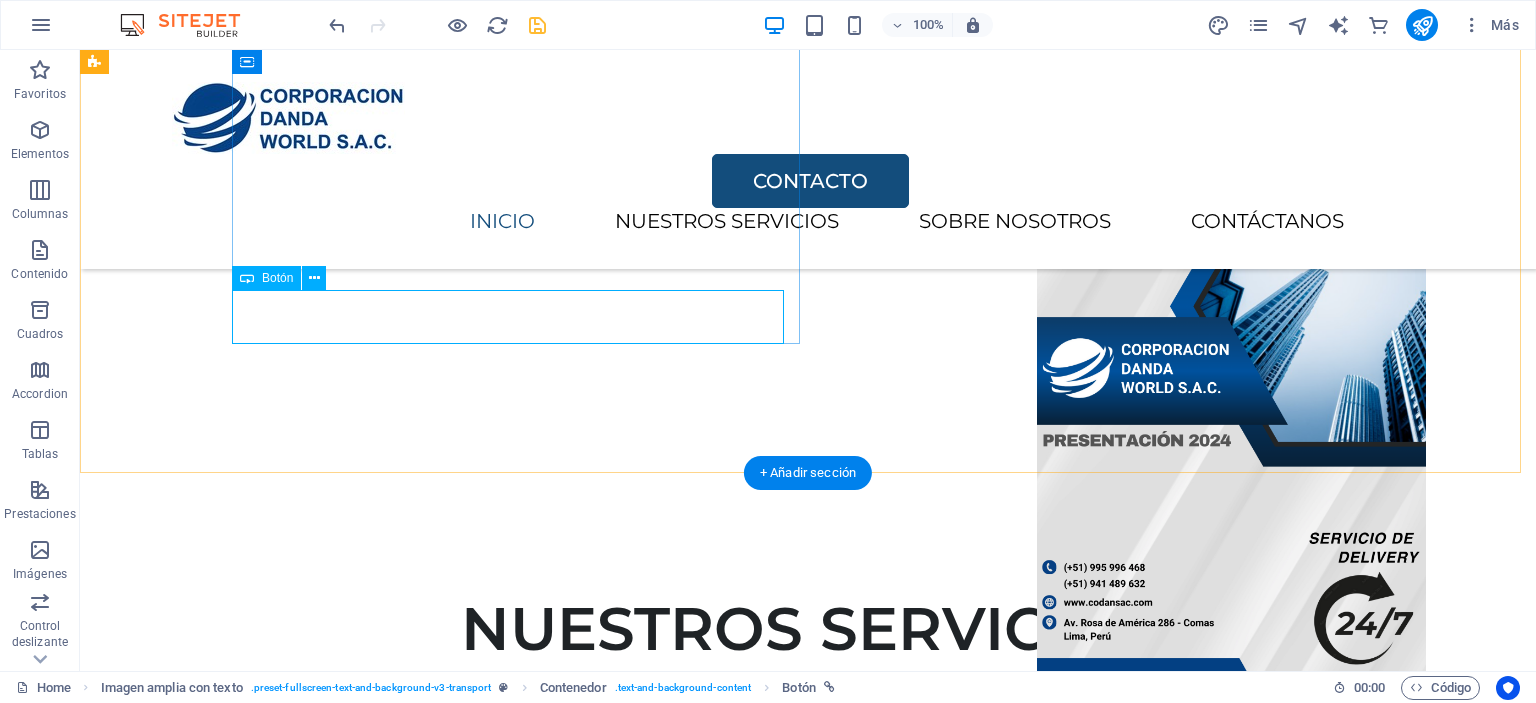 click on "See Services" at bounding box center [876, 133] 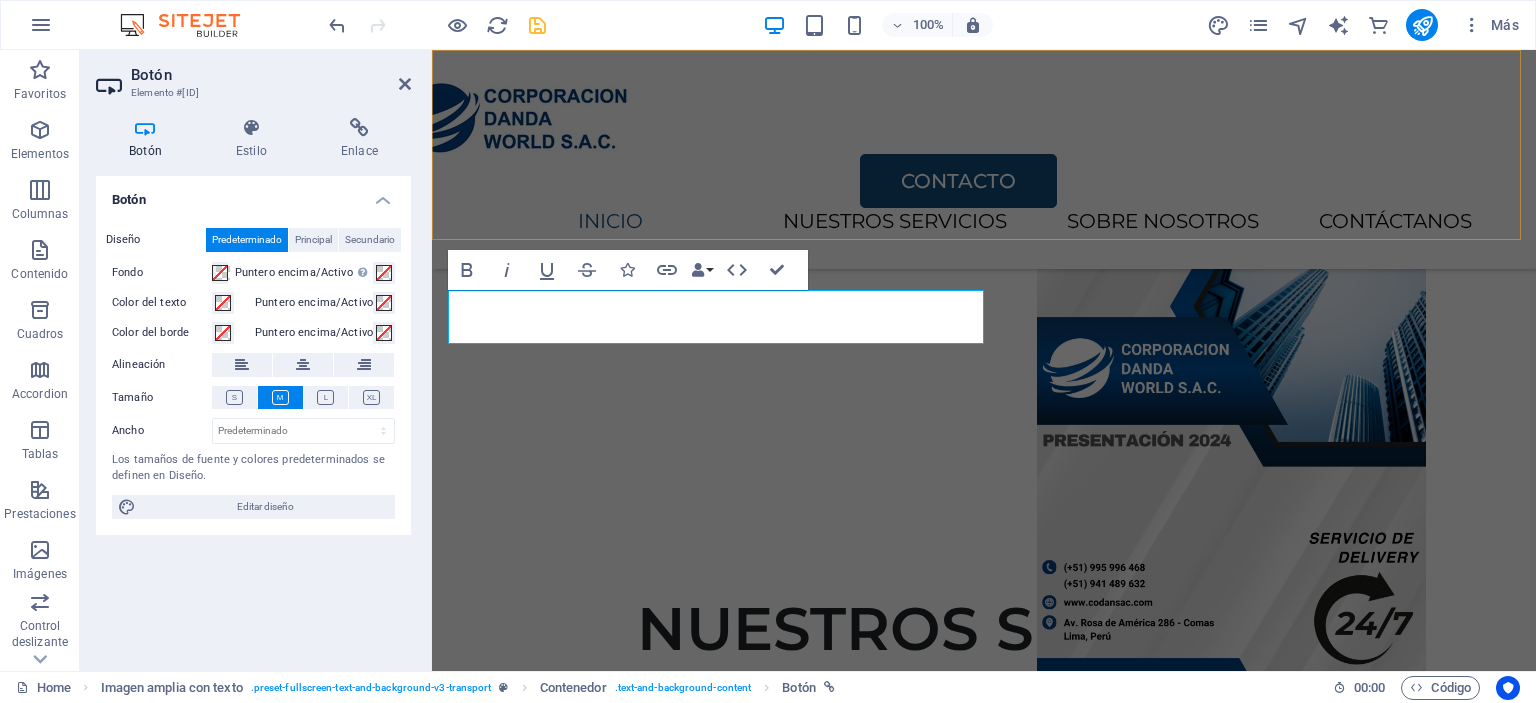 type 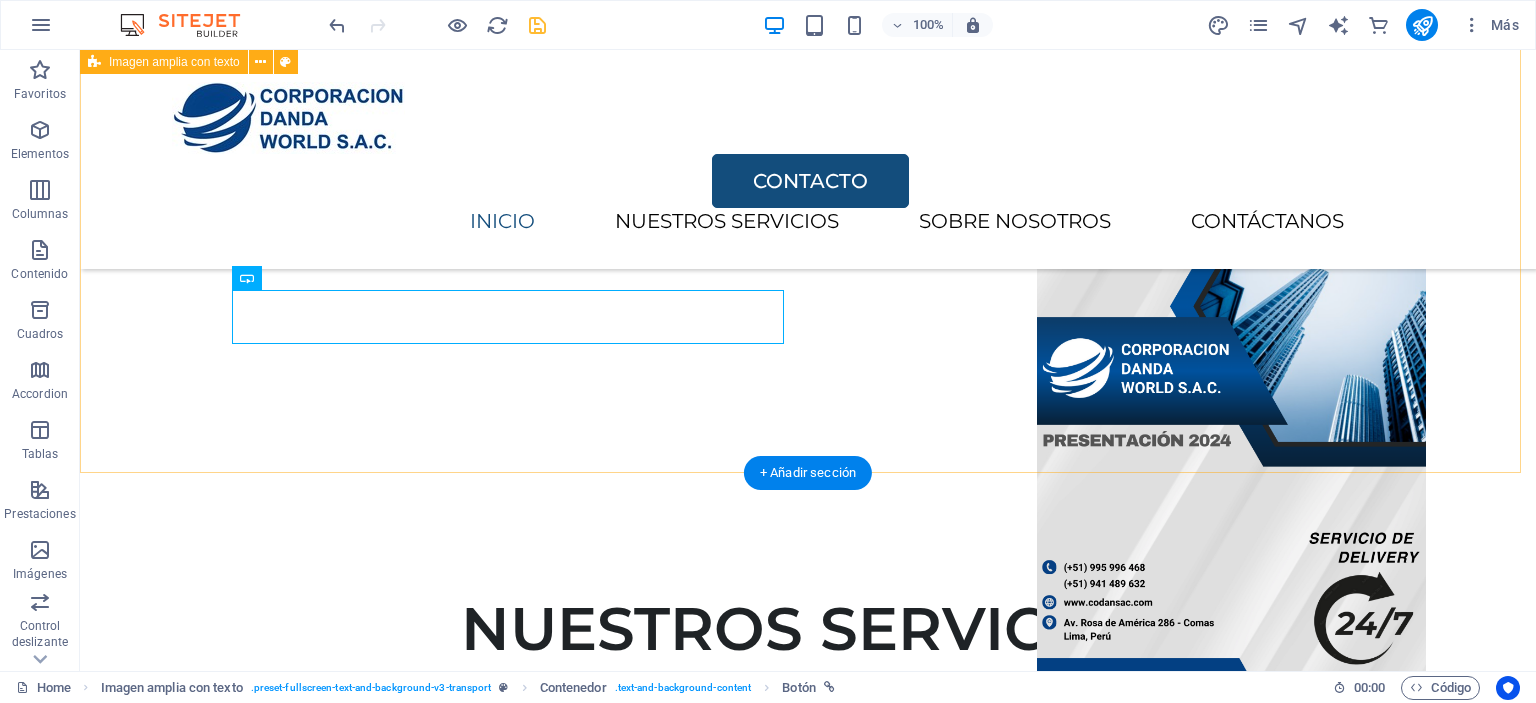 click on "SOMOS TU SOCIO ESTRATEGICO Lorem ipsum dolor sit amet, consectetur adipiscing elit, sed do eiusmod tempor incididunt. Lorem ipsum dolor sit amet, consectetur adipiscing elit, sed do eiusmod tempor incididunt. VER SERVICIOS" at bounding box center (808, 90) 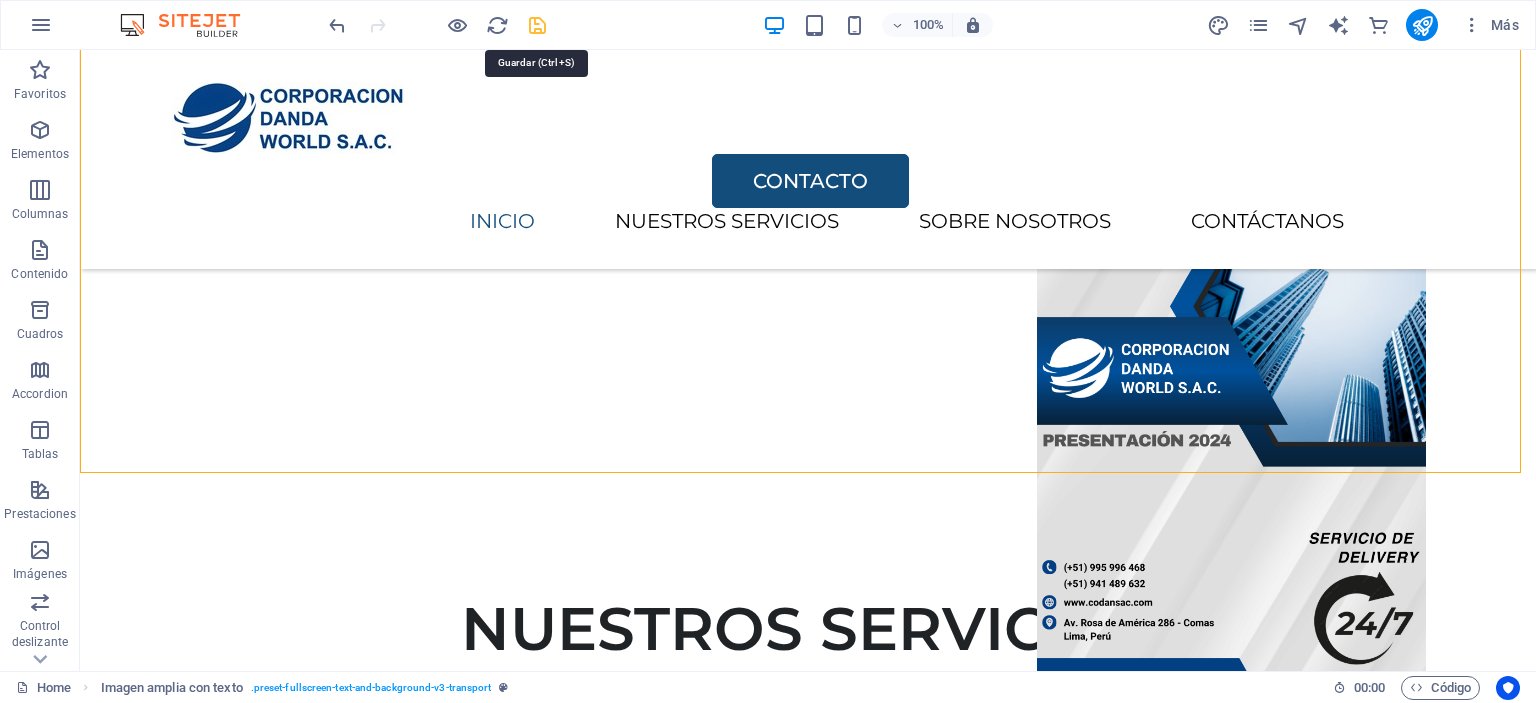 click at bounding box center [537, 25] 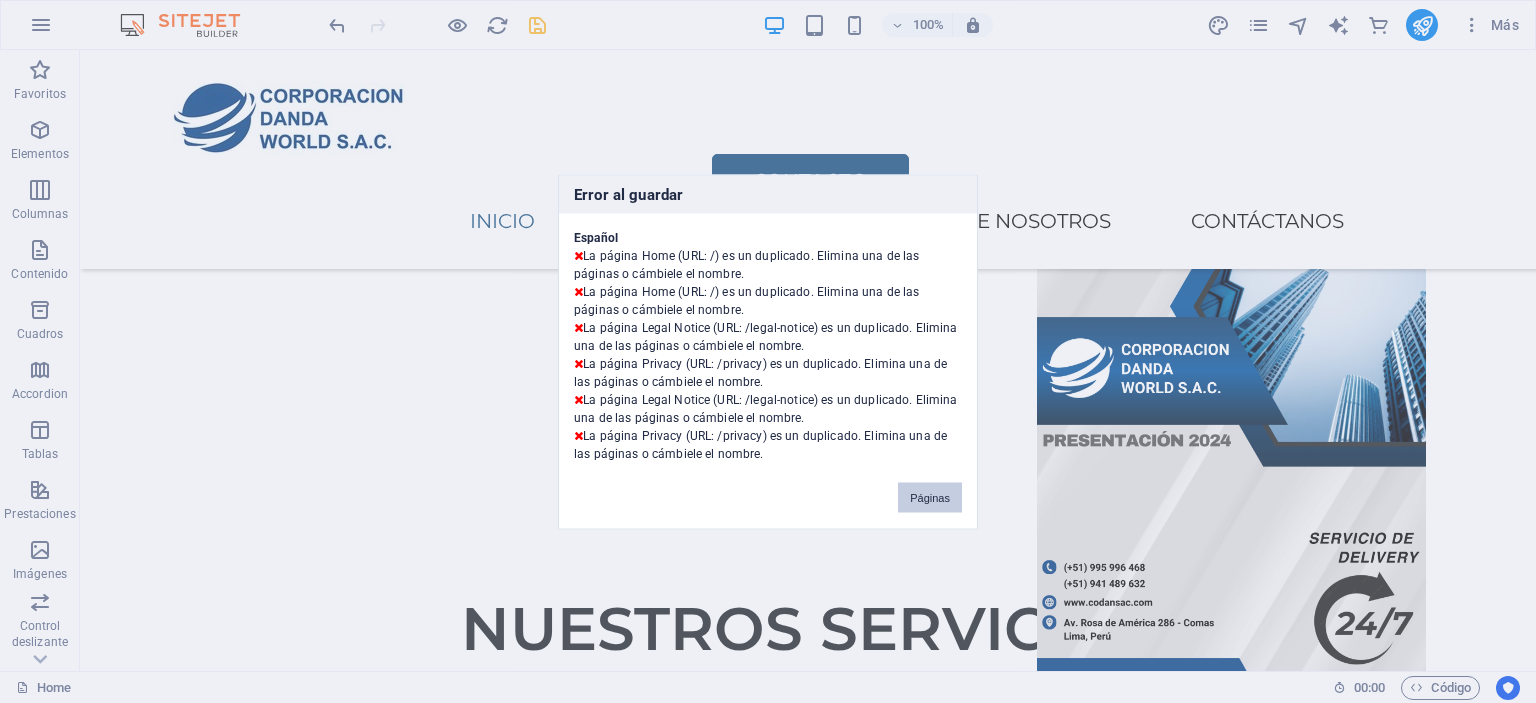 click on "Páginas" at bounding box center [930, 497] 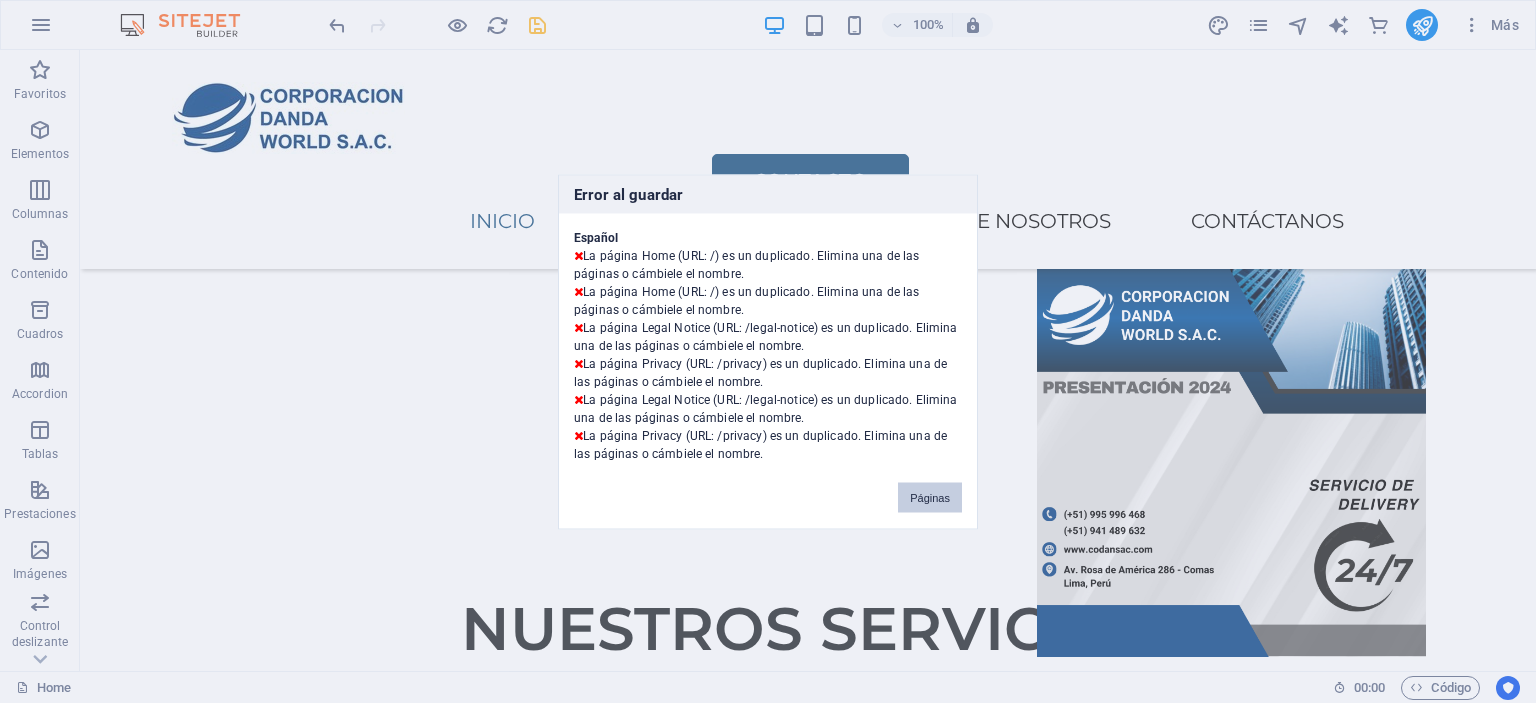 scroll, scrollTop: 289, scrollLeft: 0, axis: vertical 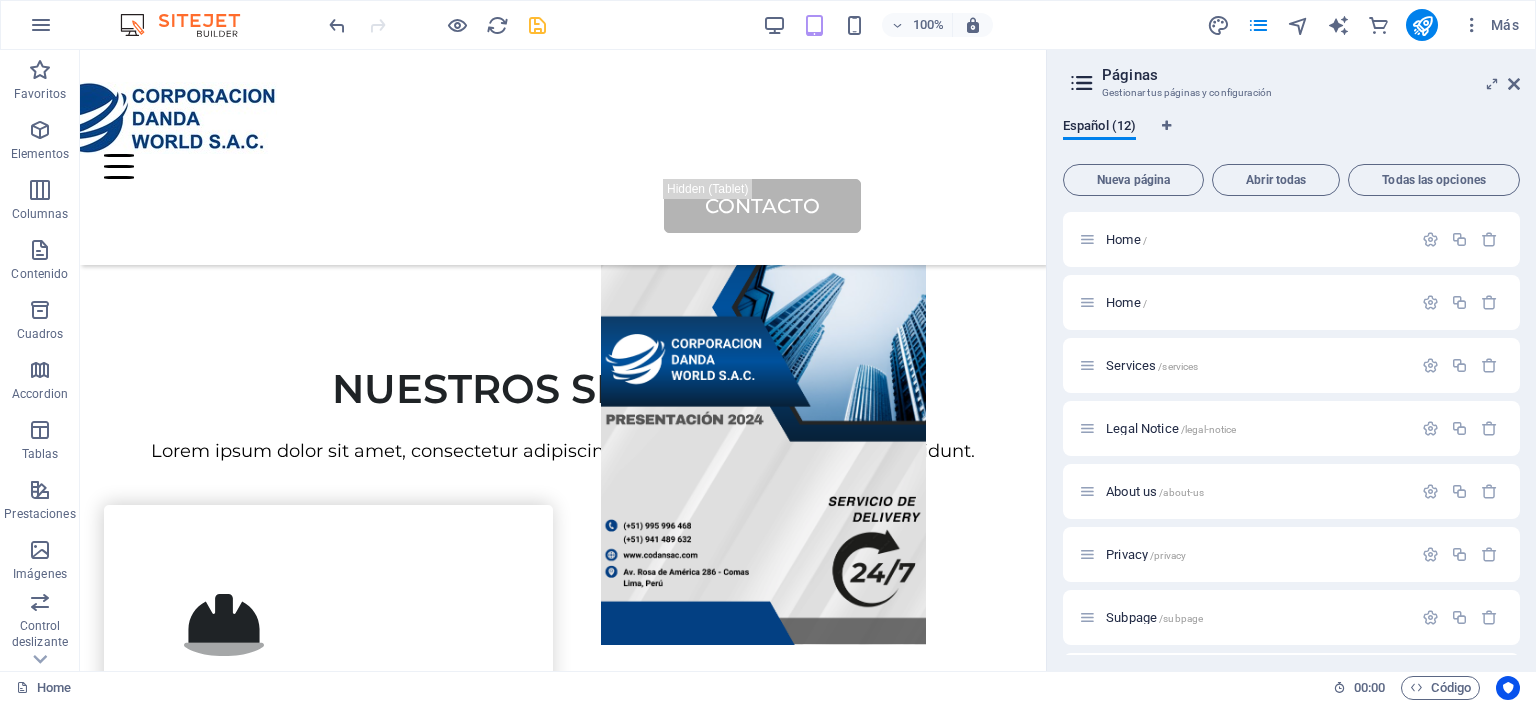 click at bounding box center [537, 25] 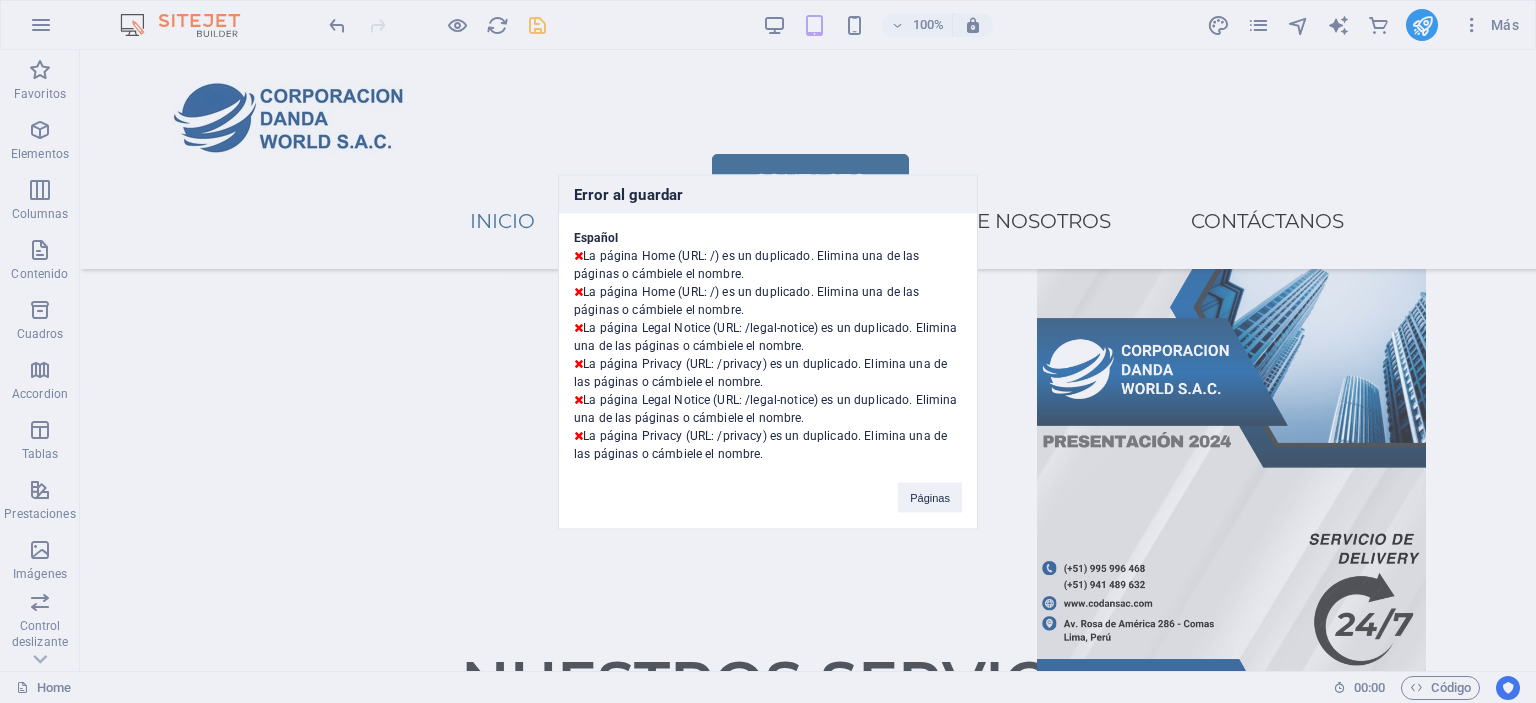scroll, scrollTop: 316, scrollLeft: 0, axis: vertical 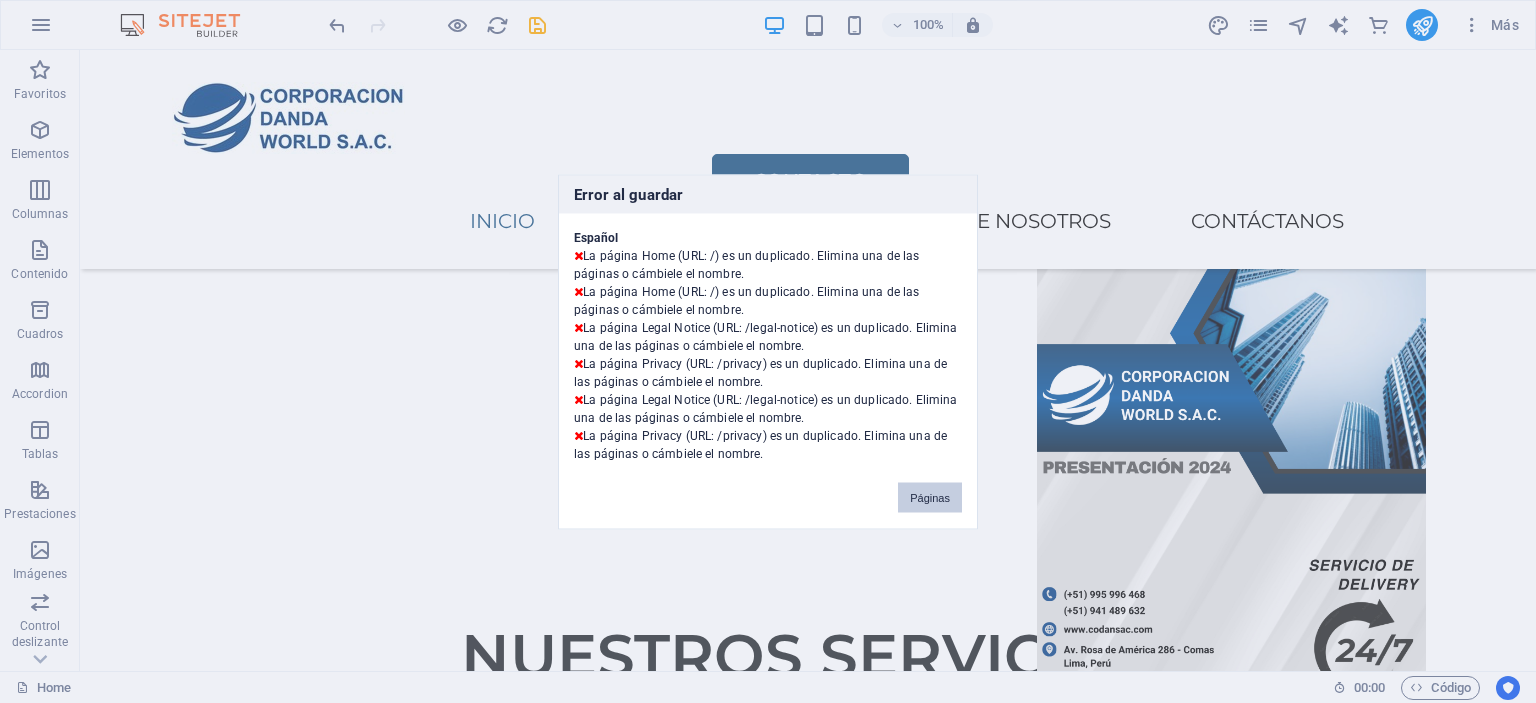 click on "Páginas" at bounding box center [930, 497] 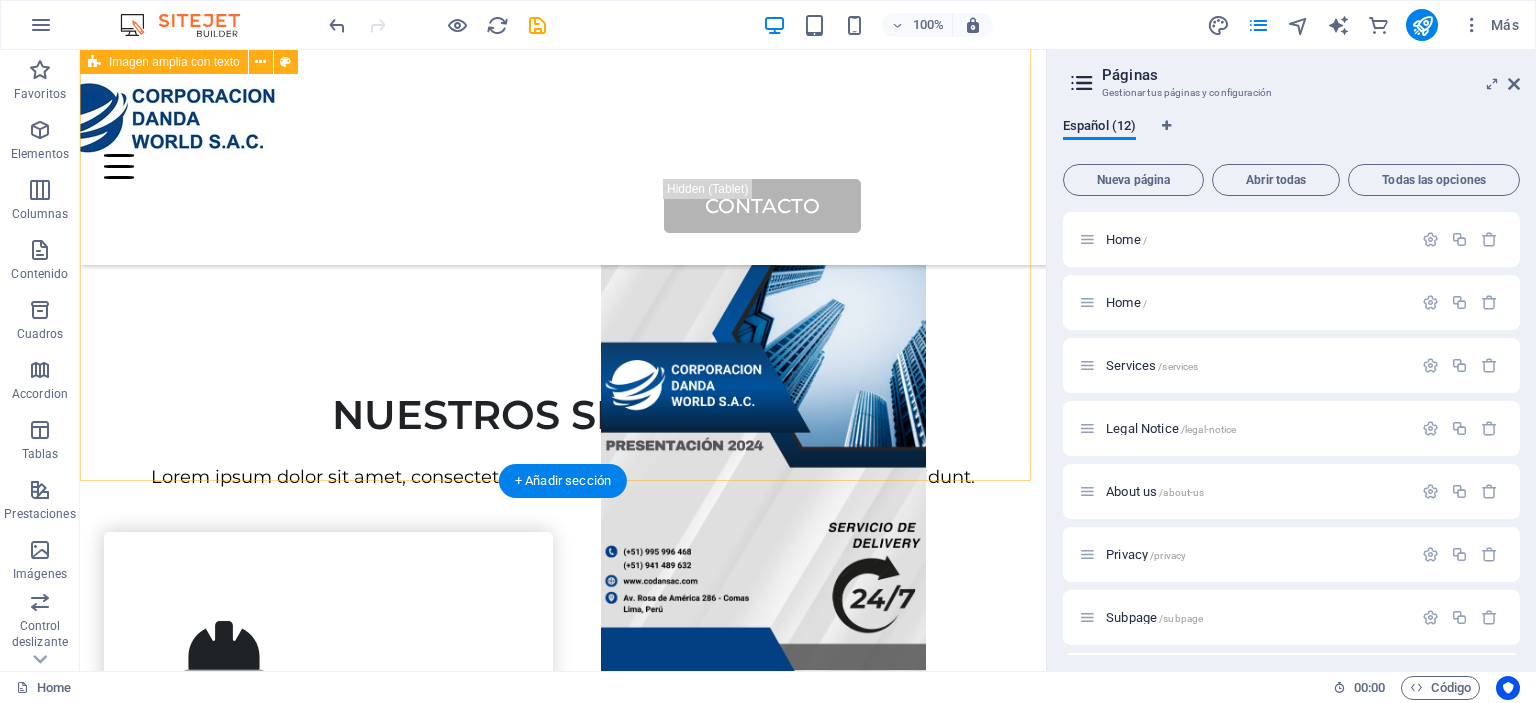 scroll, scrollTop: 263, scrollLeft: 0, axis: vertical 